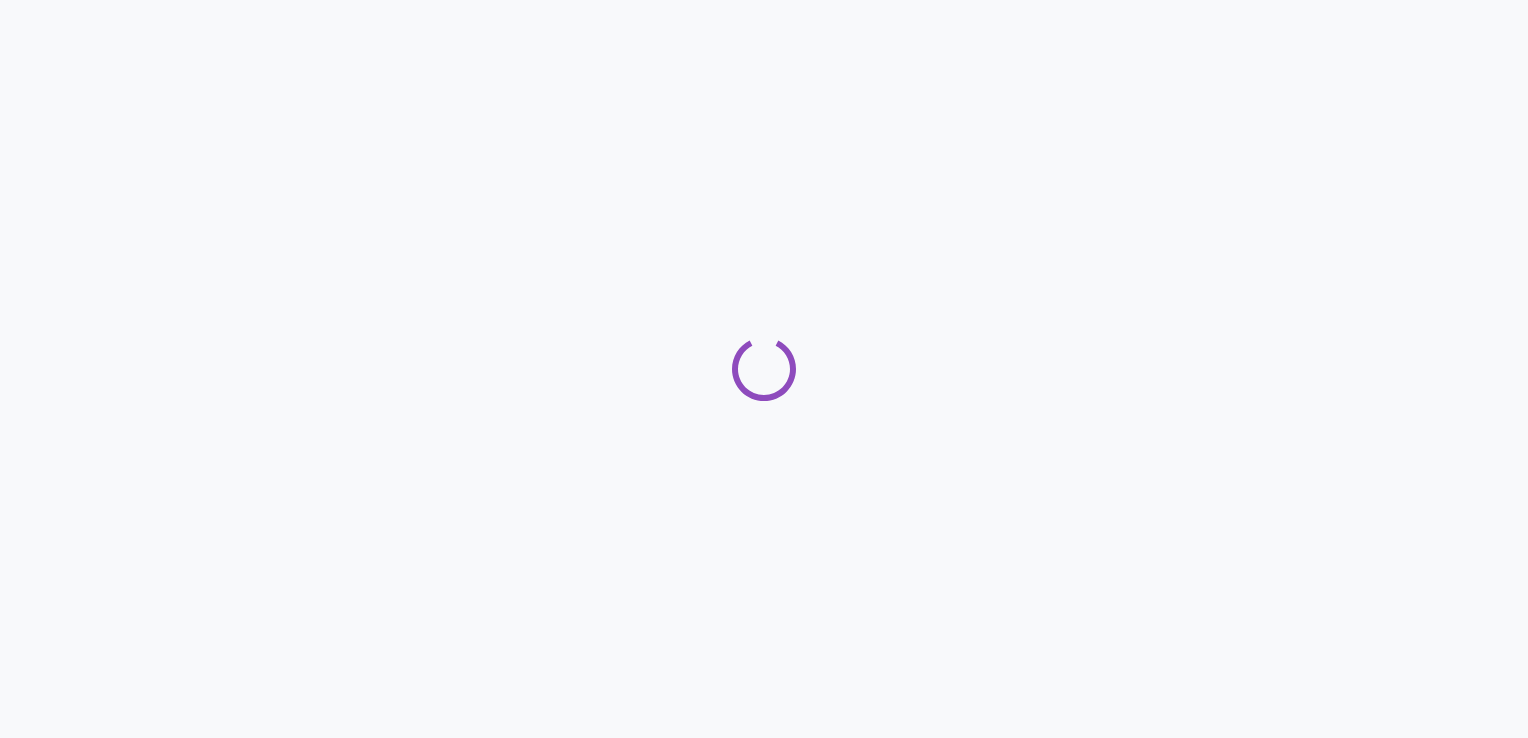 scroll, scrollTop: 0, scrollLeft: 0, axis: both 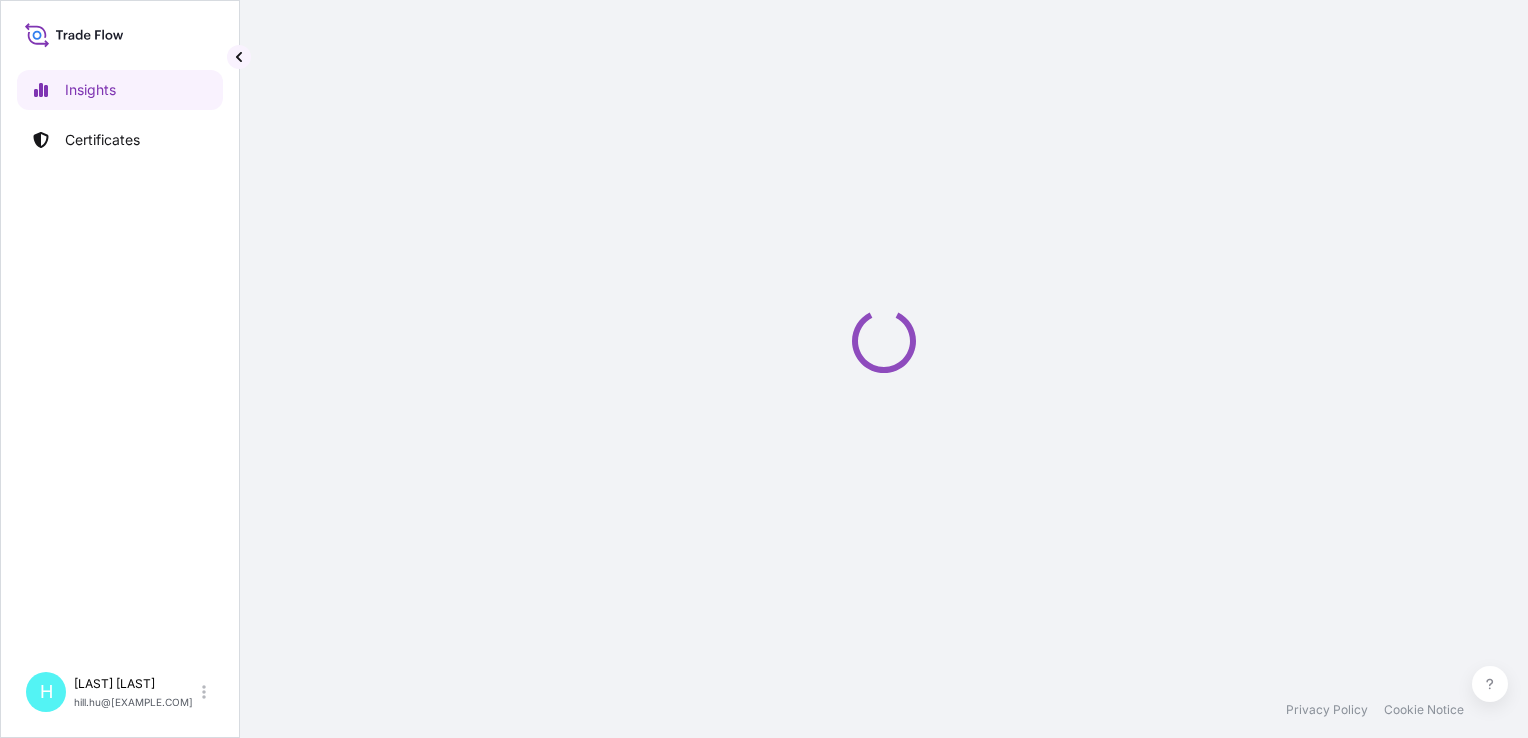 select on "2025" 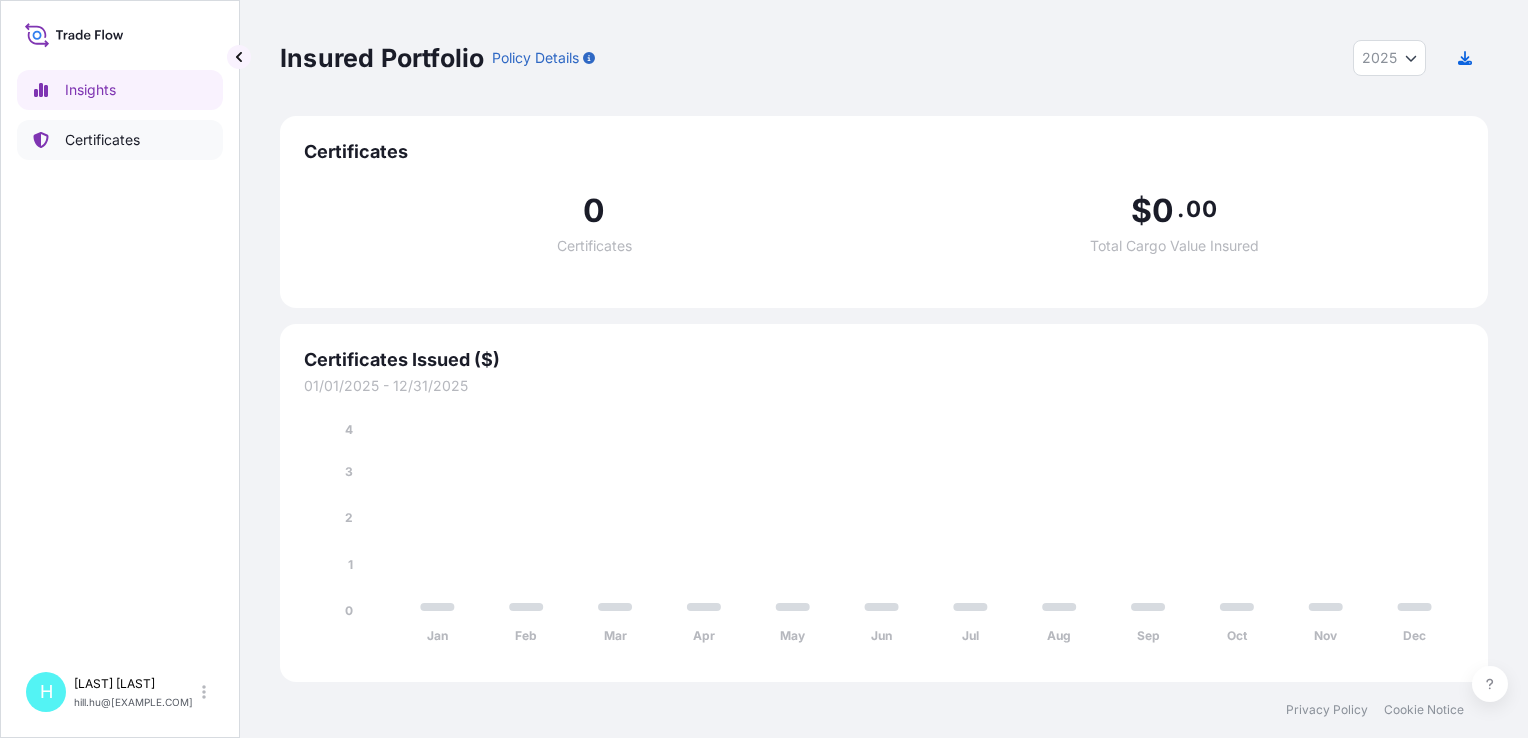 click on "Certificates" at bounding box center (102, 140) 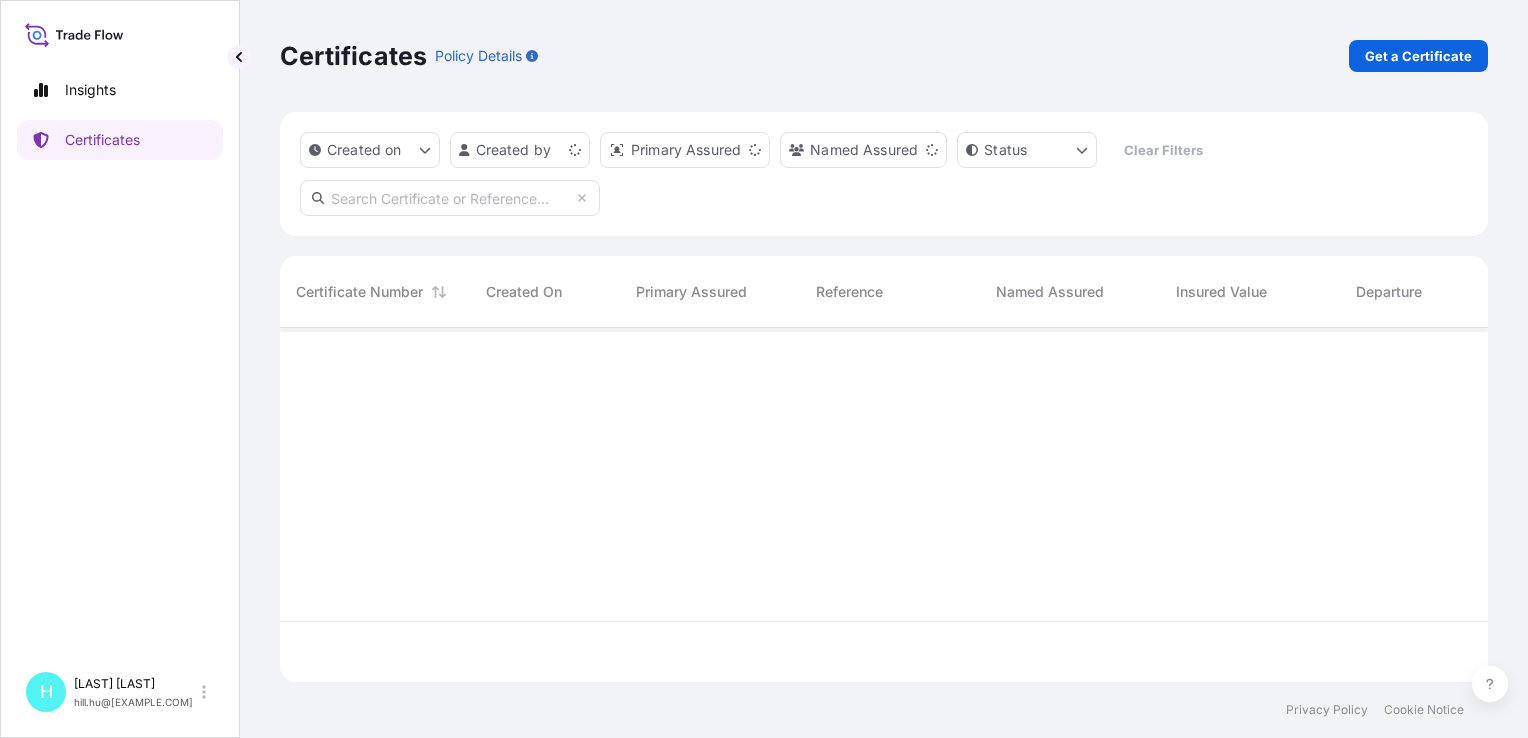 scroll, scrollTop: 16, scrollLeft: 16, axis: both 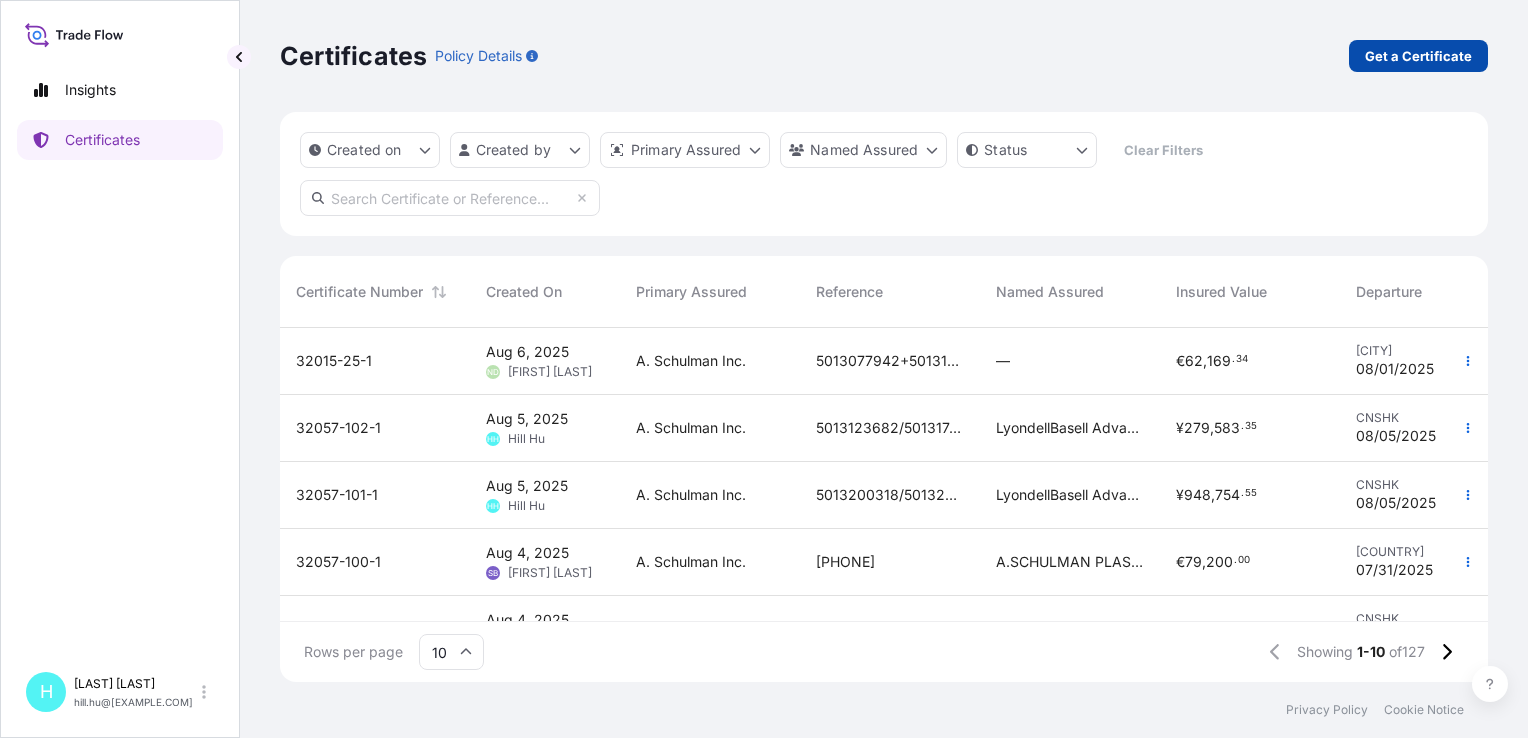 click on "Get a Certificate" at bounding box center (1418, 56) 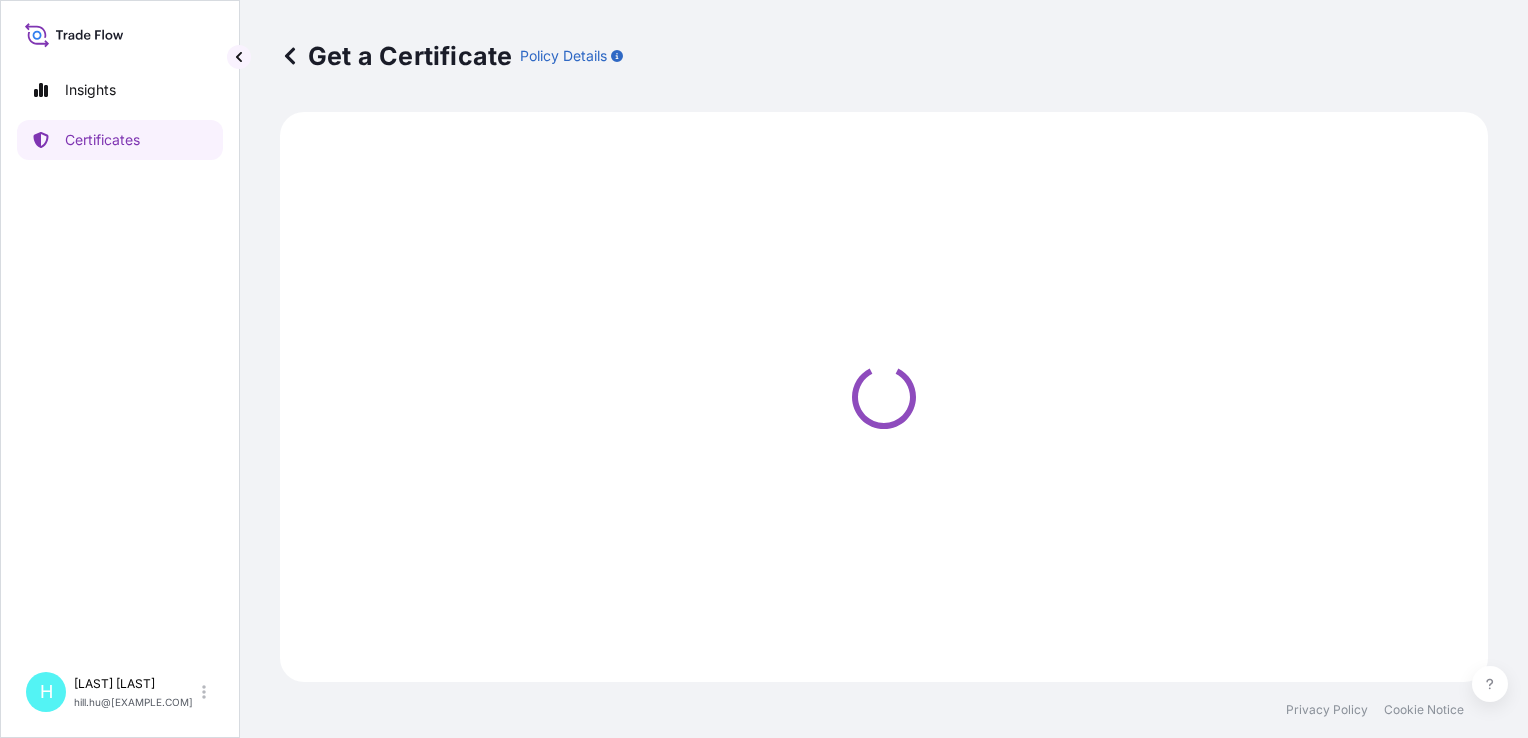 select on "Sea" 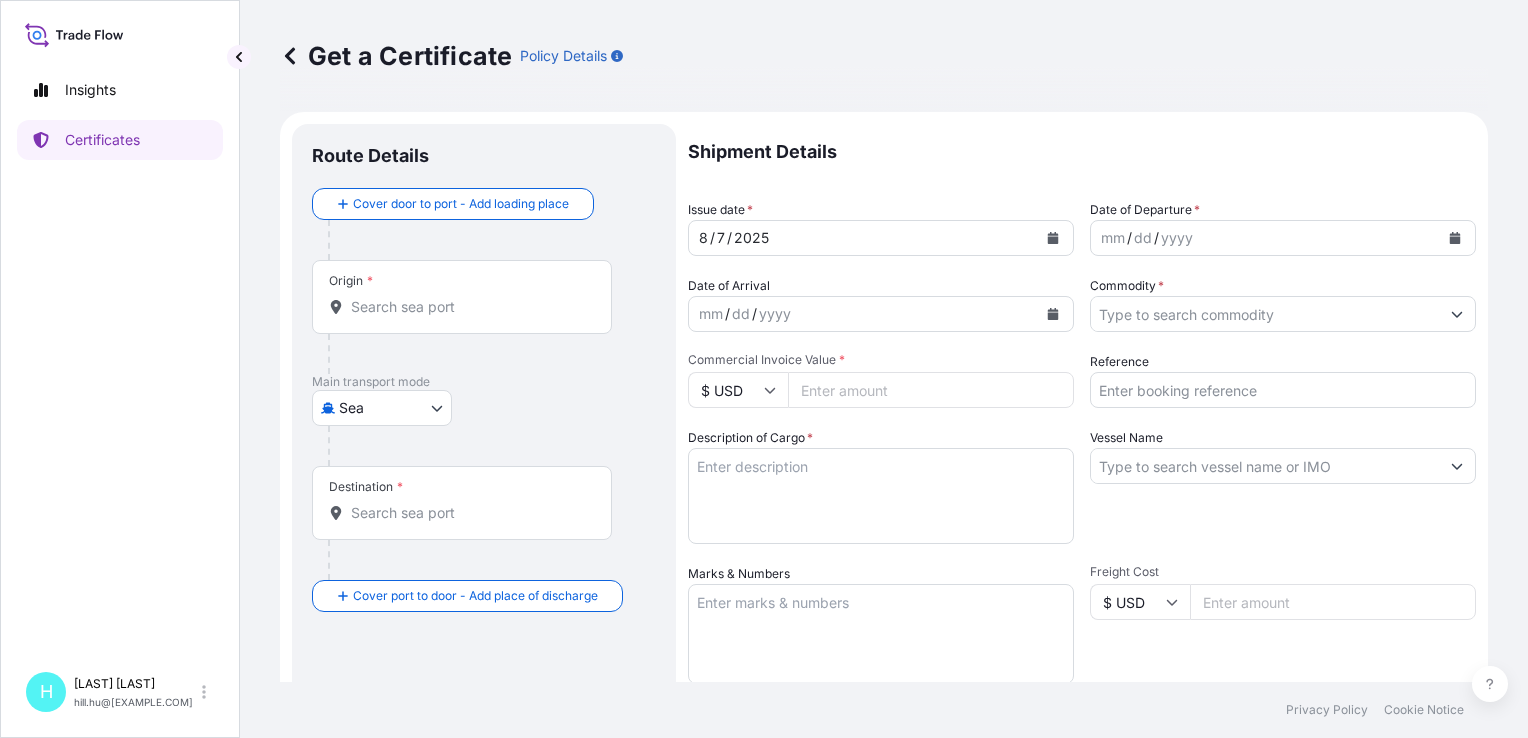 click on "Origin *" at bounding box center (469, 307) 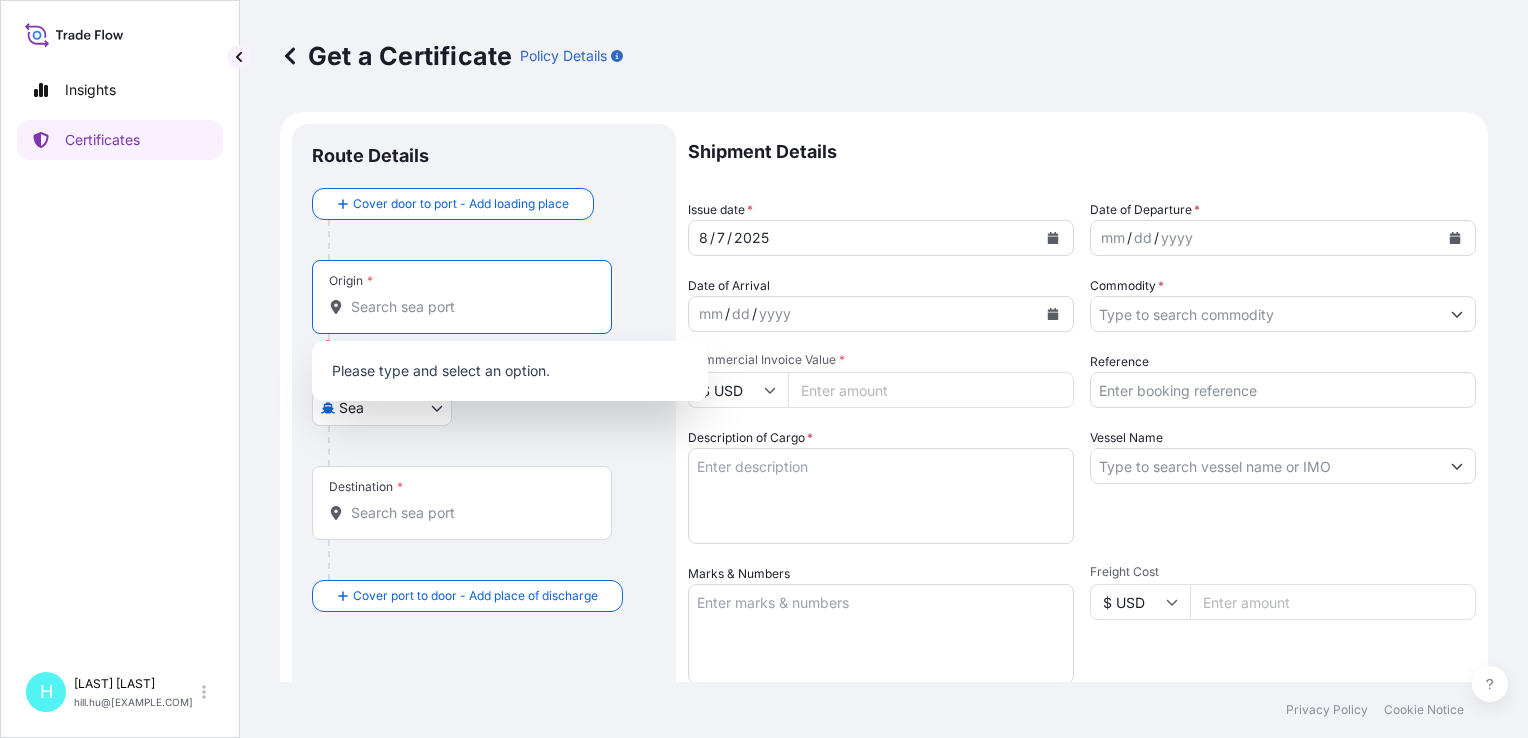 click on "Origin *" at bounding box center [462, 297] 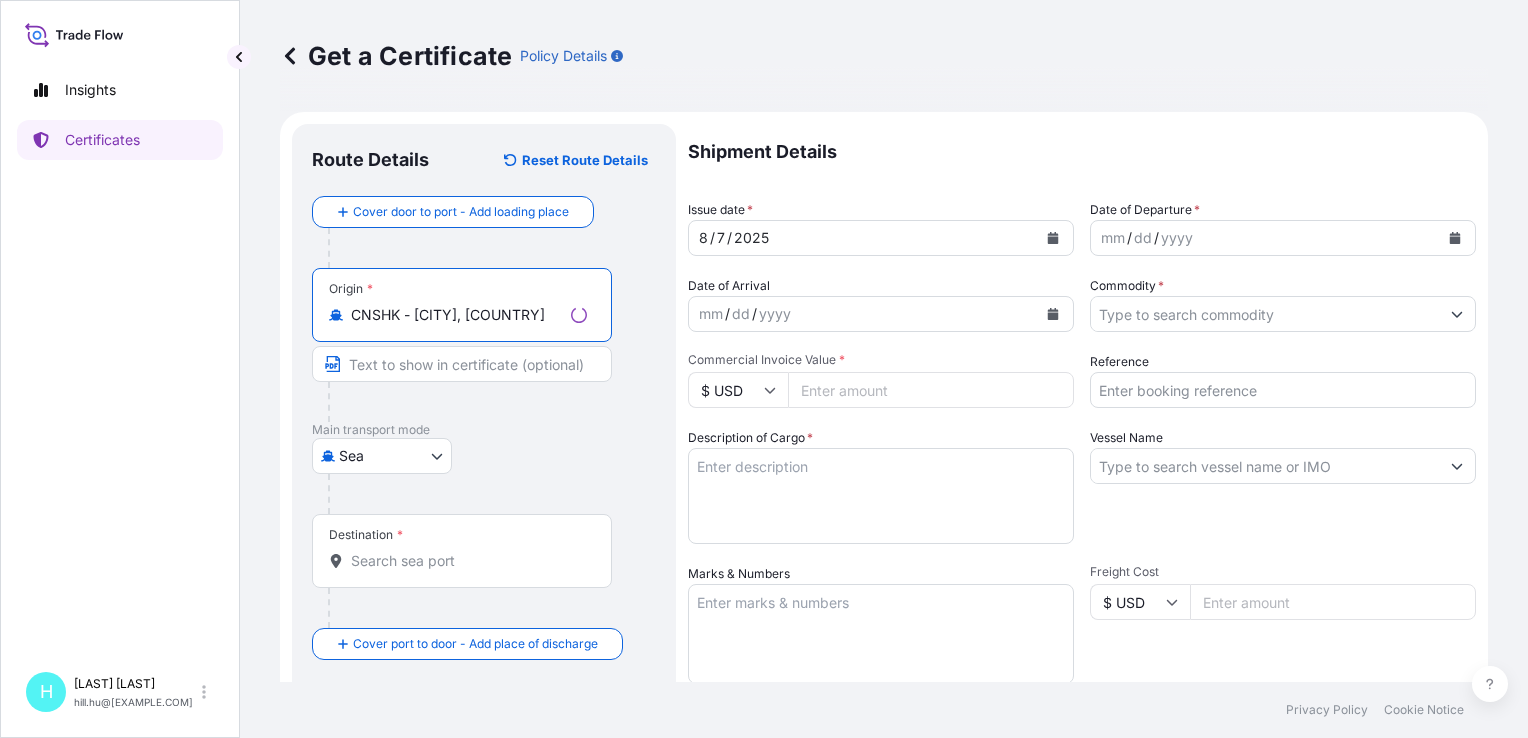 type on "CNSHK - [CITY], [COUNTRY]" 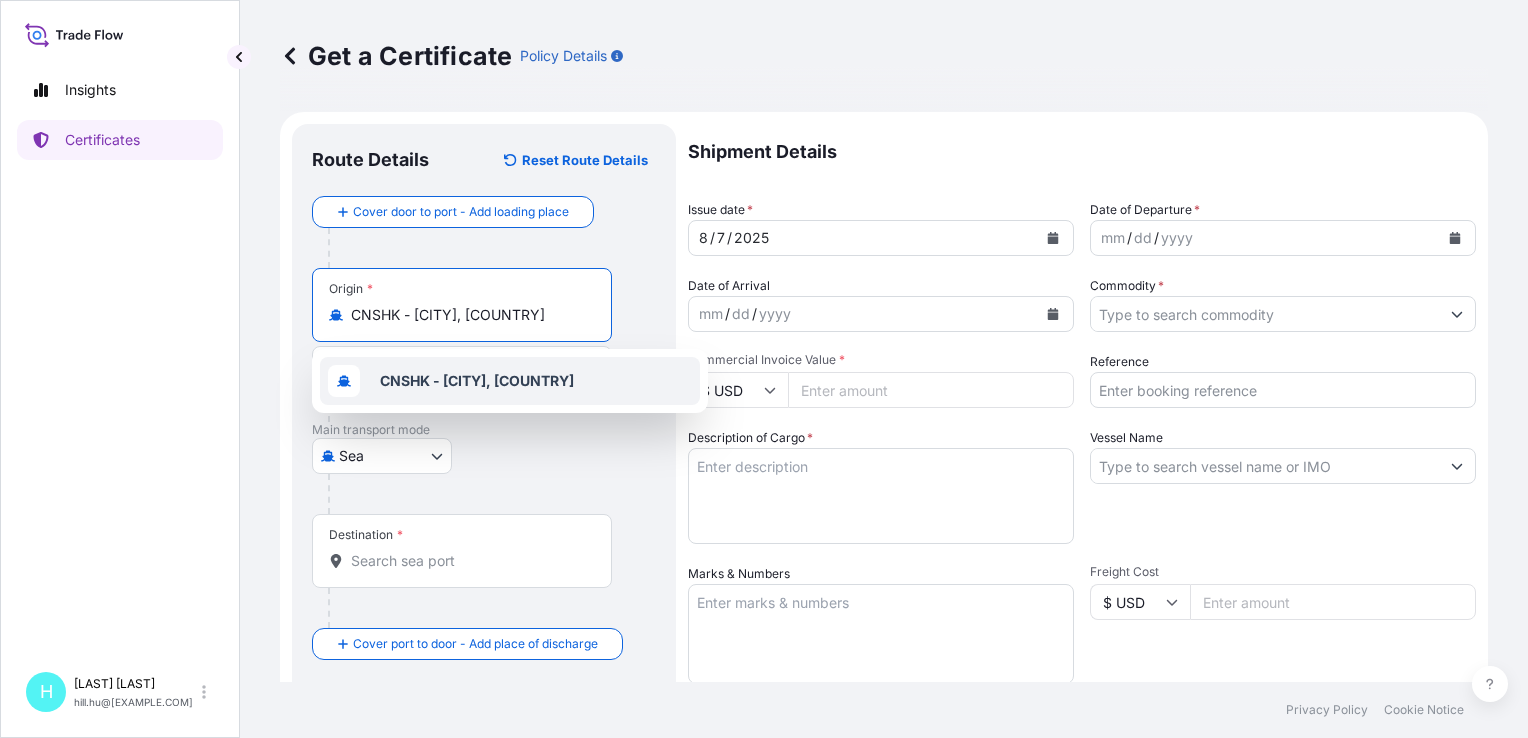 click on "CNSHK - [CITY], [COUNTRY]" at bounding box center [477, 381] 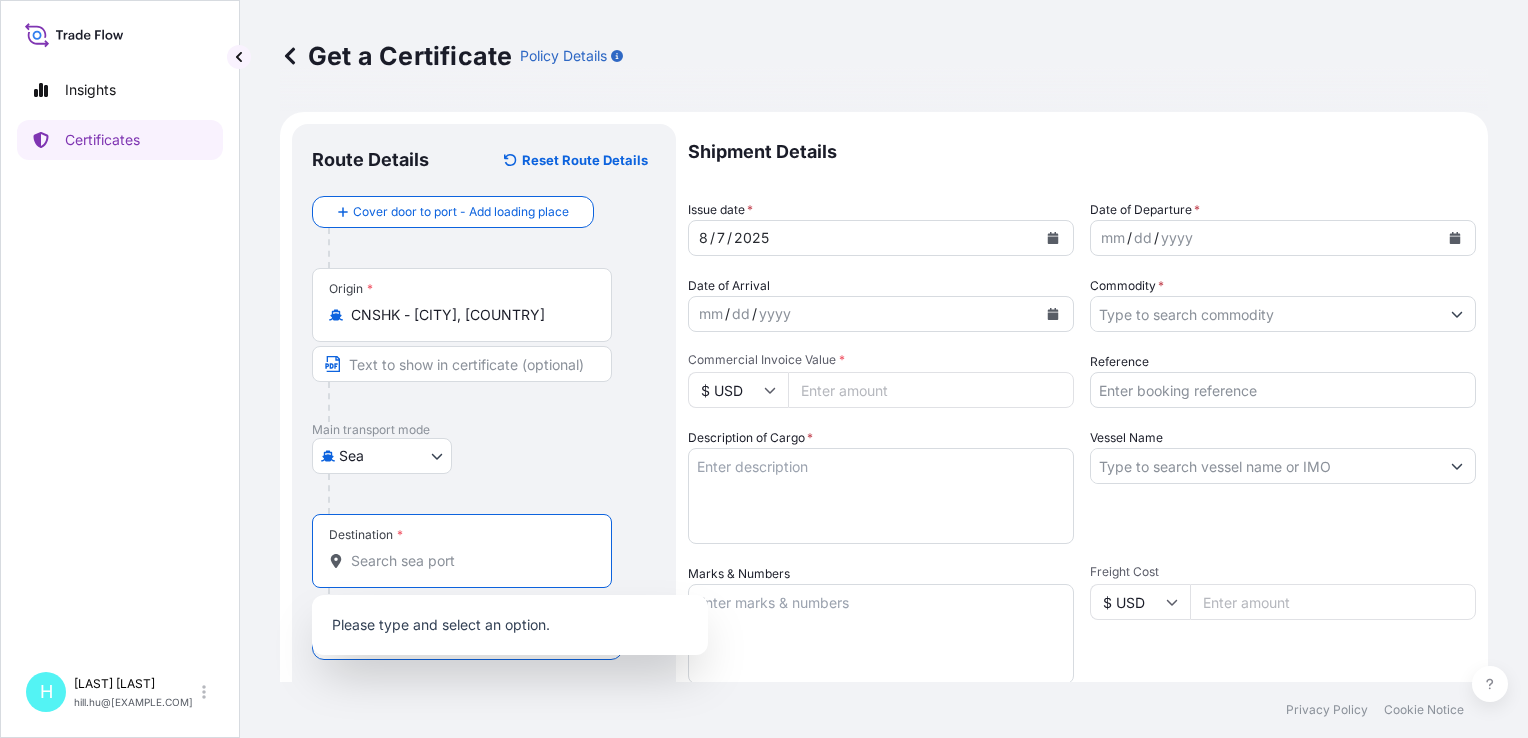 click on "Destination *" at bounding box center [469, 561] 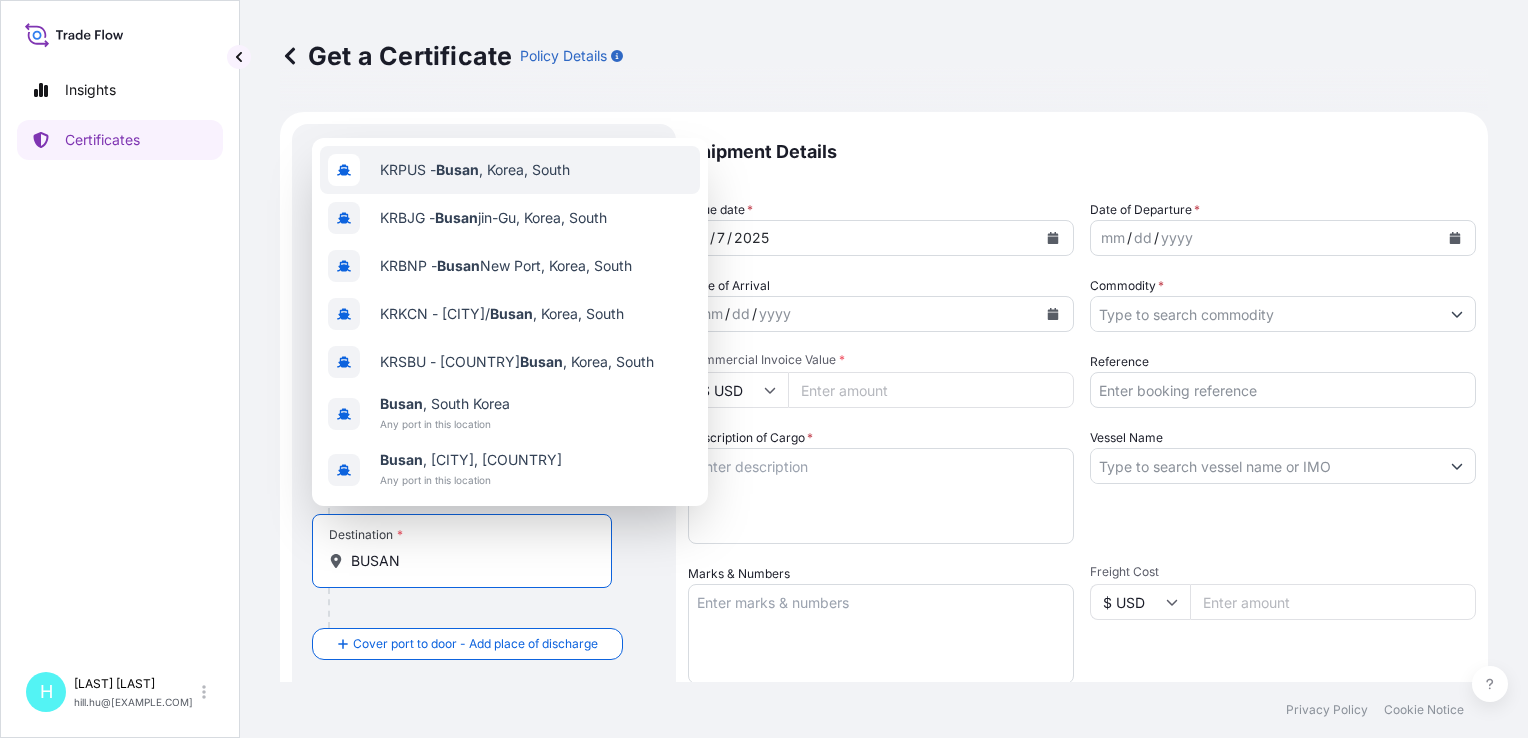 click on "KRPUS - [CITY], [COUNTRY]" at bounding box center [475, 170] 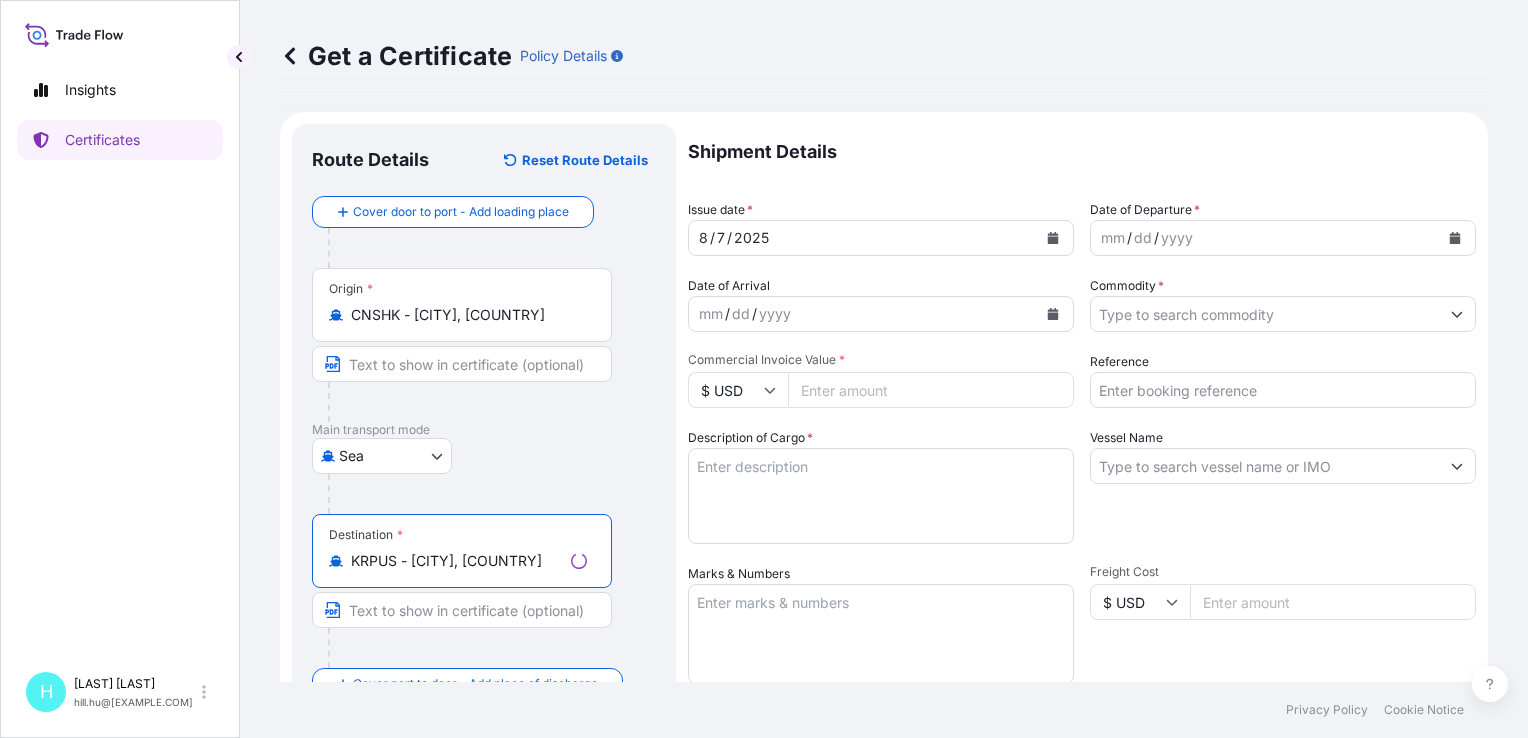 type on "KRPUS - [CITY], [COUNTRY]" 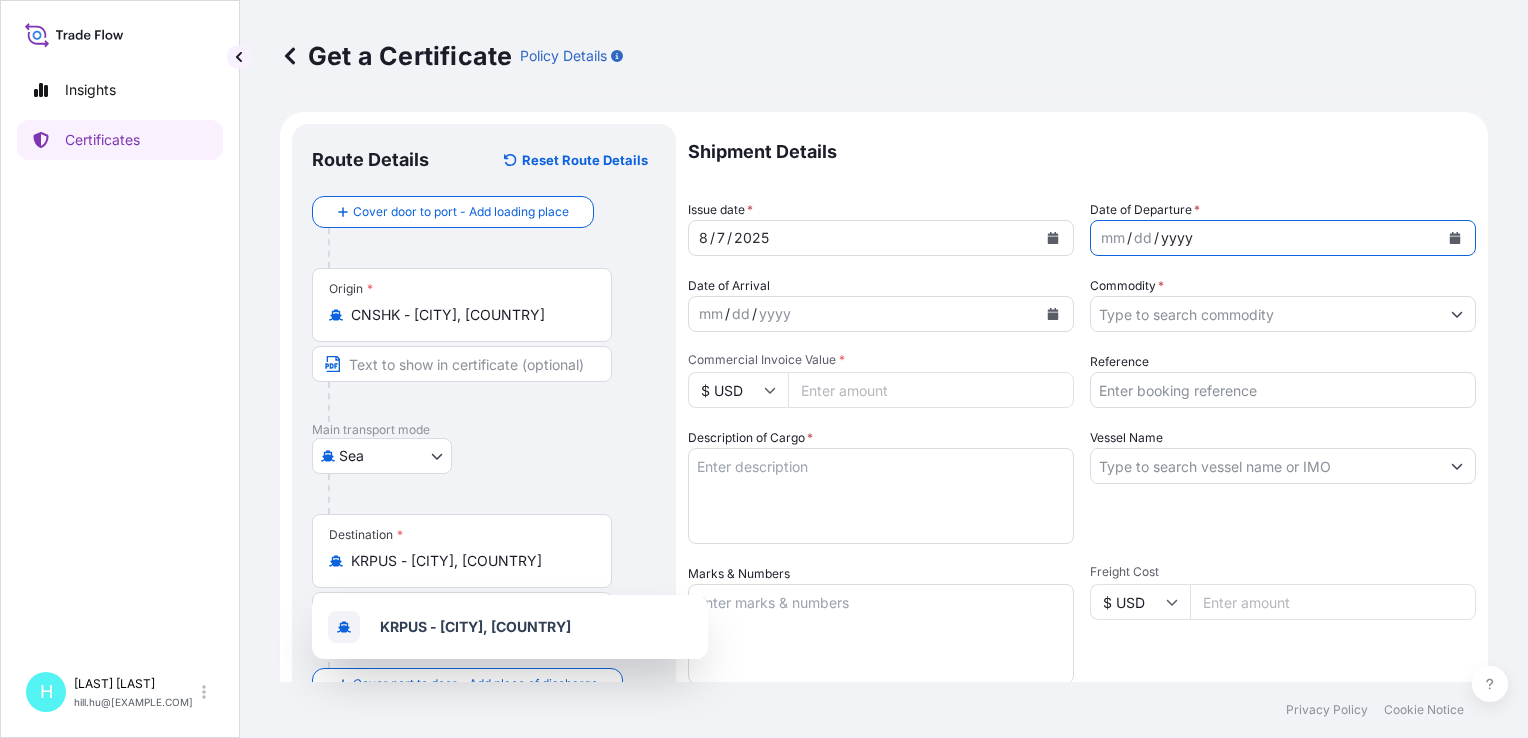 click on "yyyy" at bounding box center [1177, 238] 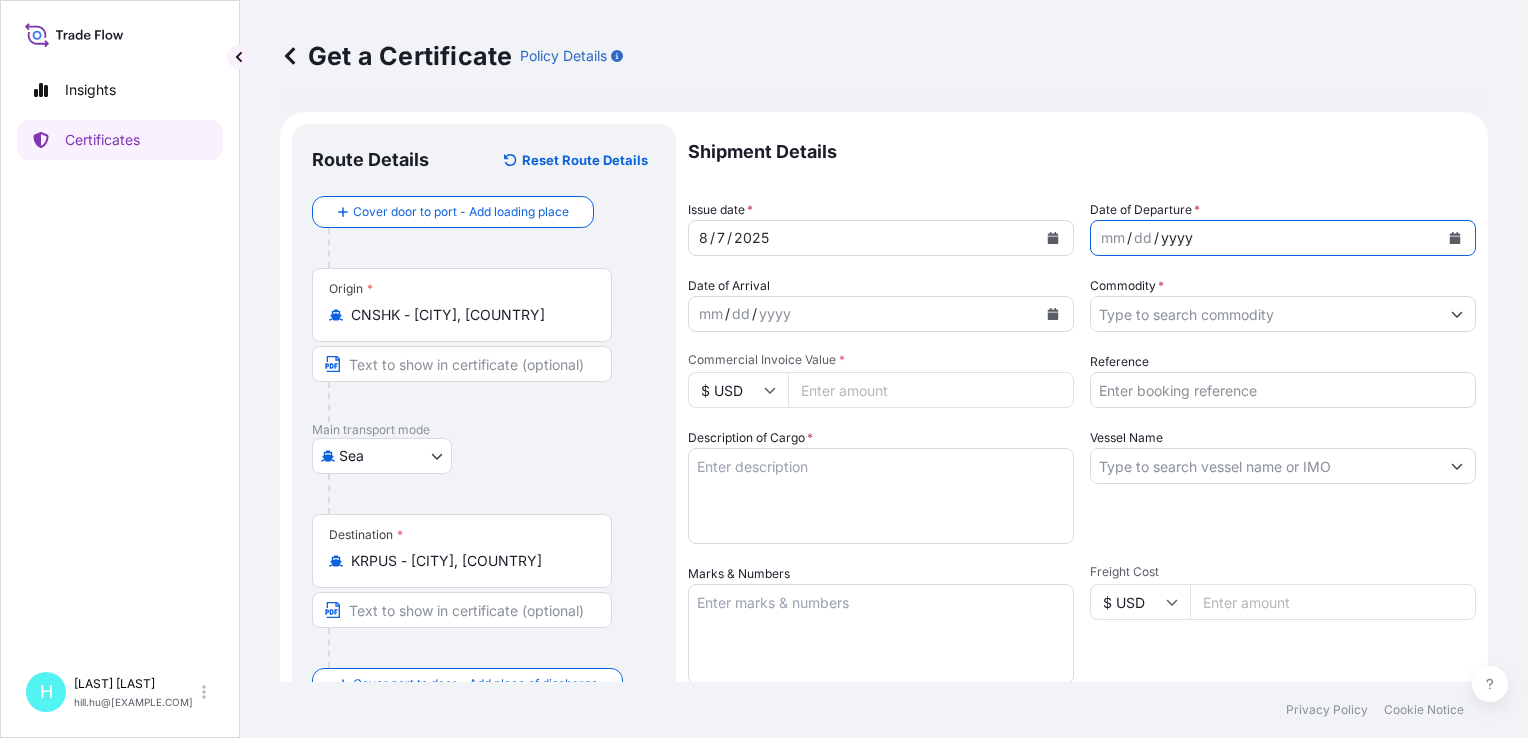 click at bounding box center [1455, 238] 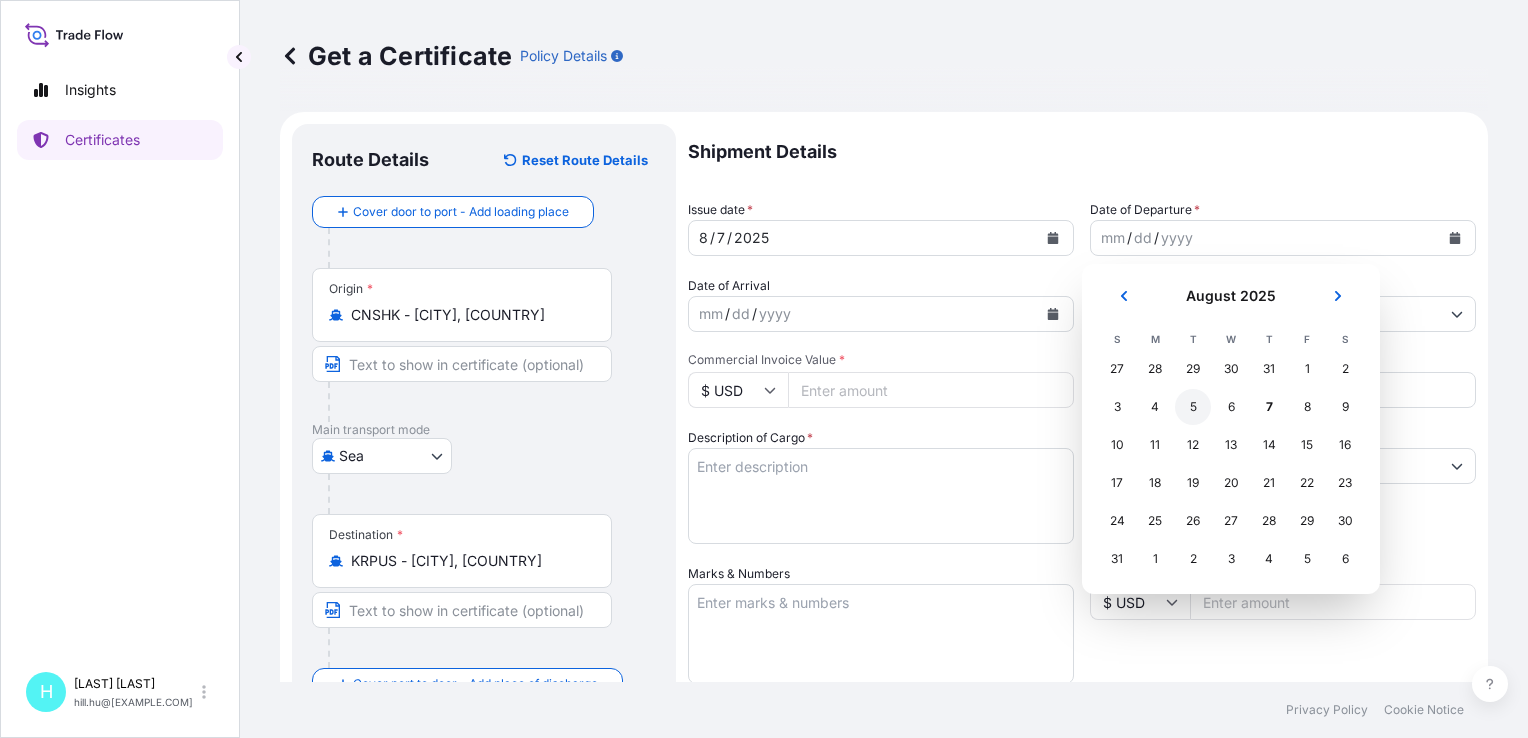 click on "5" at bounding box center (1193, 407) 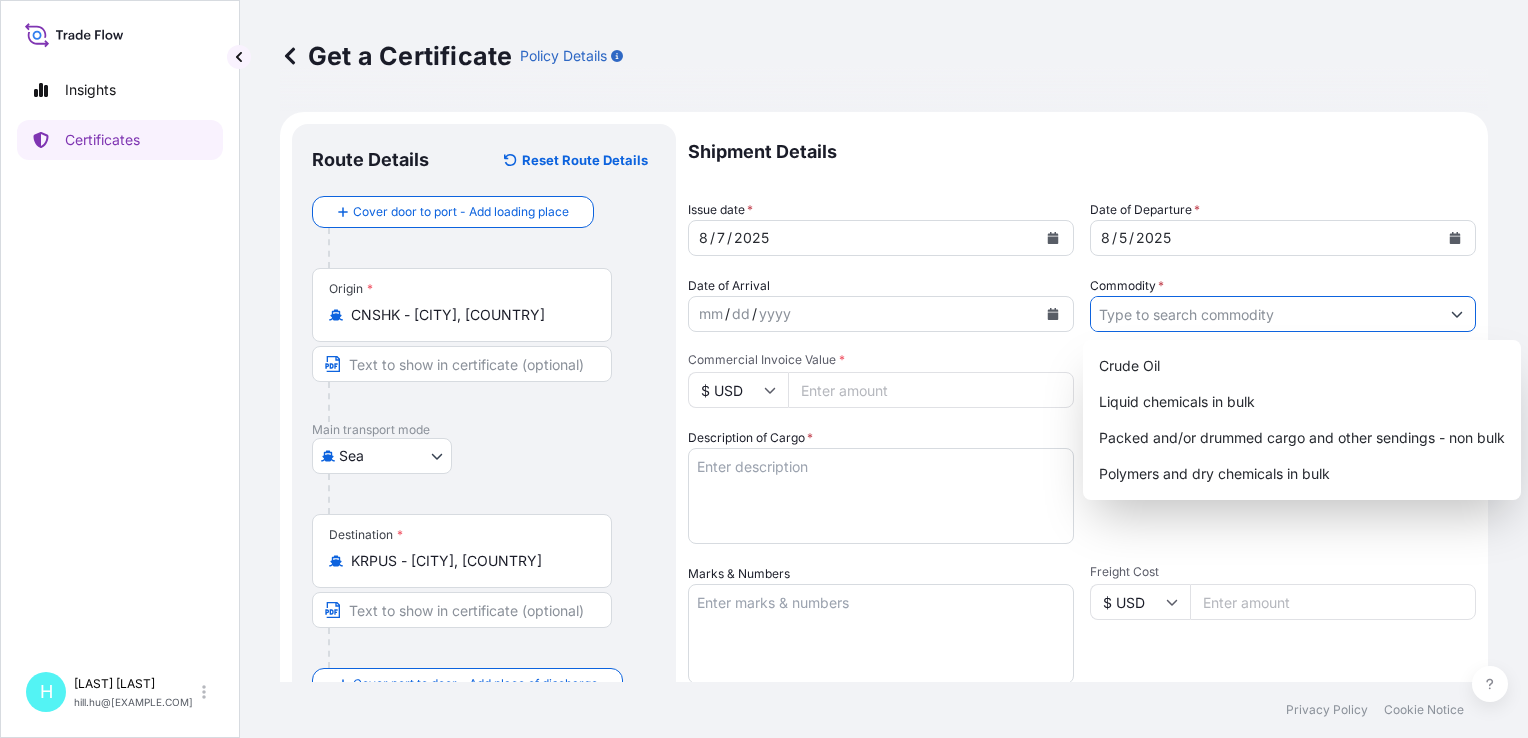 click on "Commodity *" at bounding box center [1265, 314] 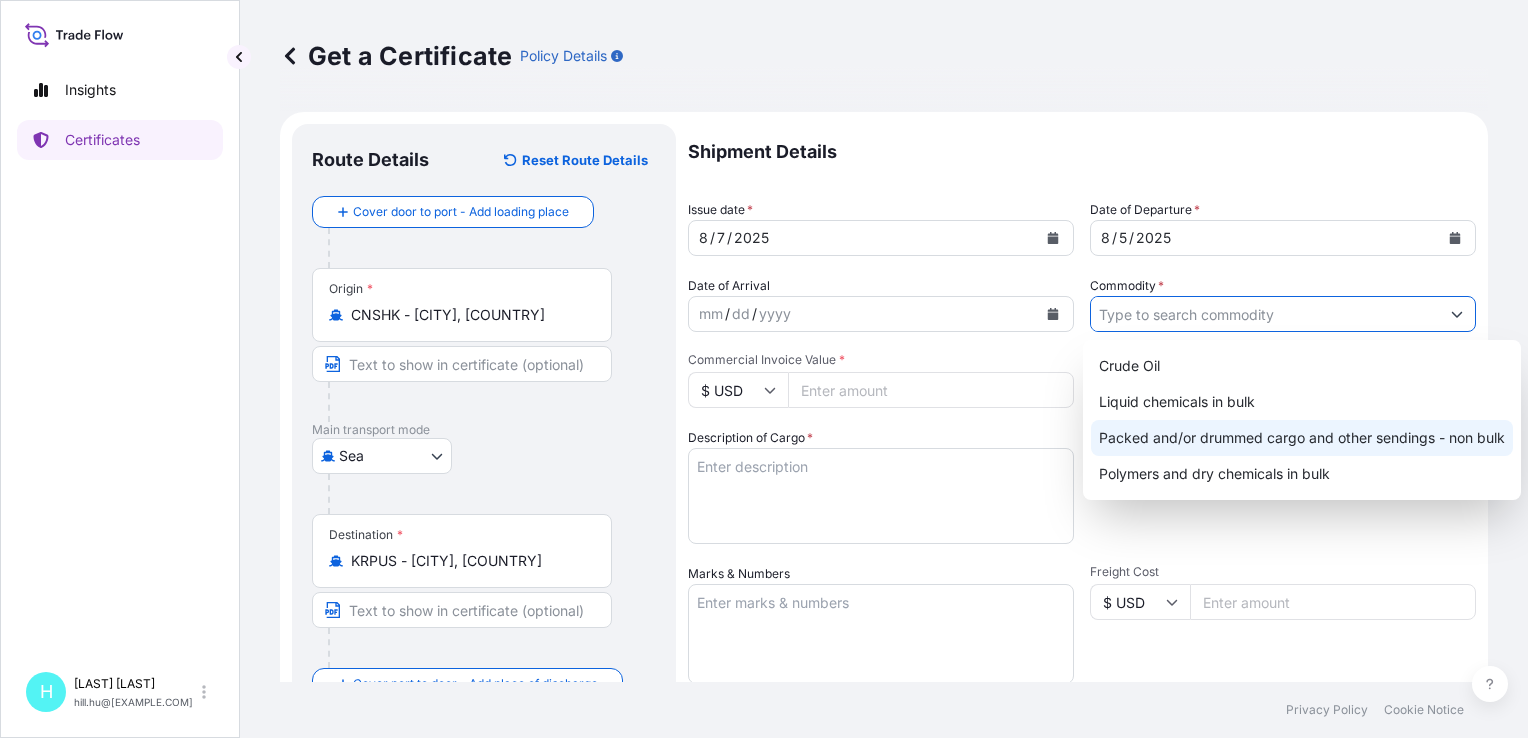 click on "Packed and/or drummed cargo and other sendings - non bulk" at bounding box center [1302, 438] 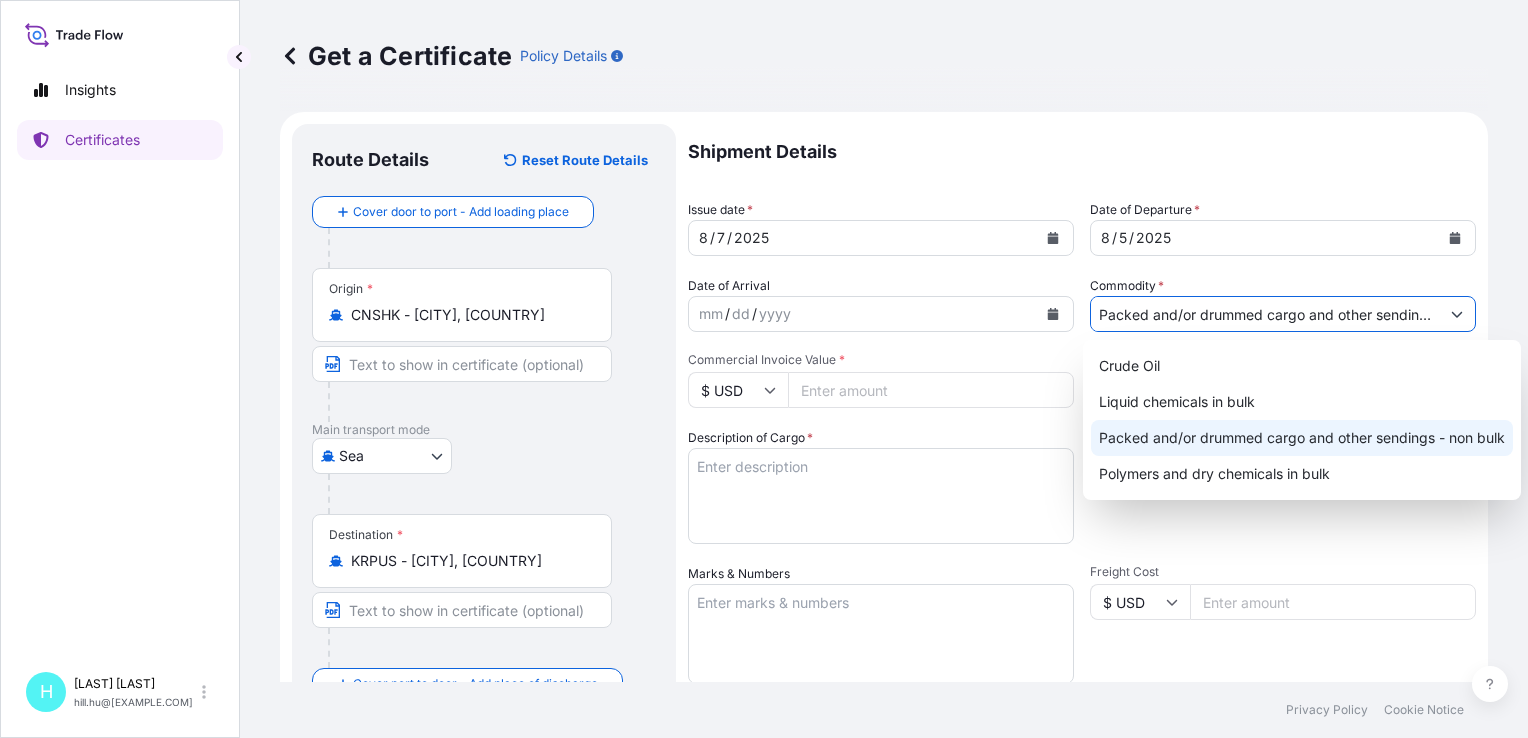 click on "Packed and/or drummed cargo and other sendings - non bulk" at bounding box center [1302, 438] 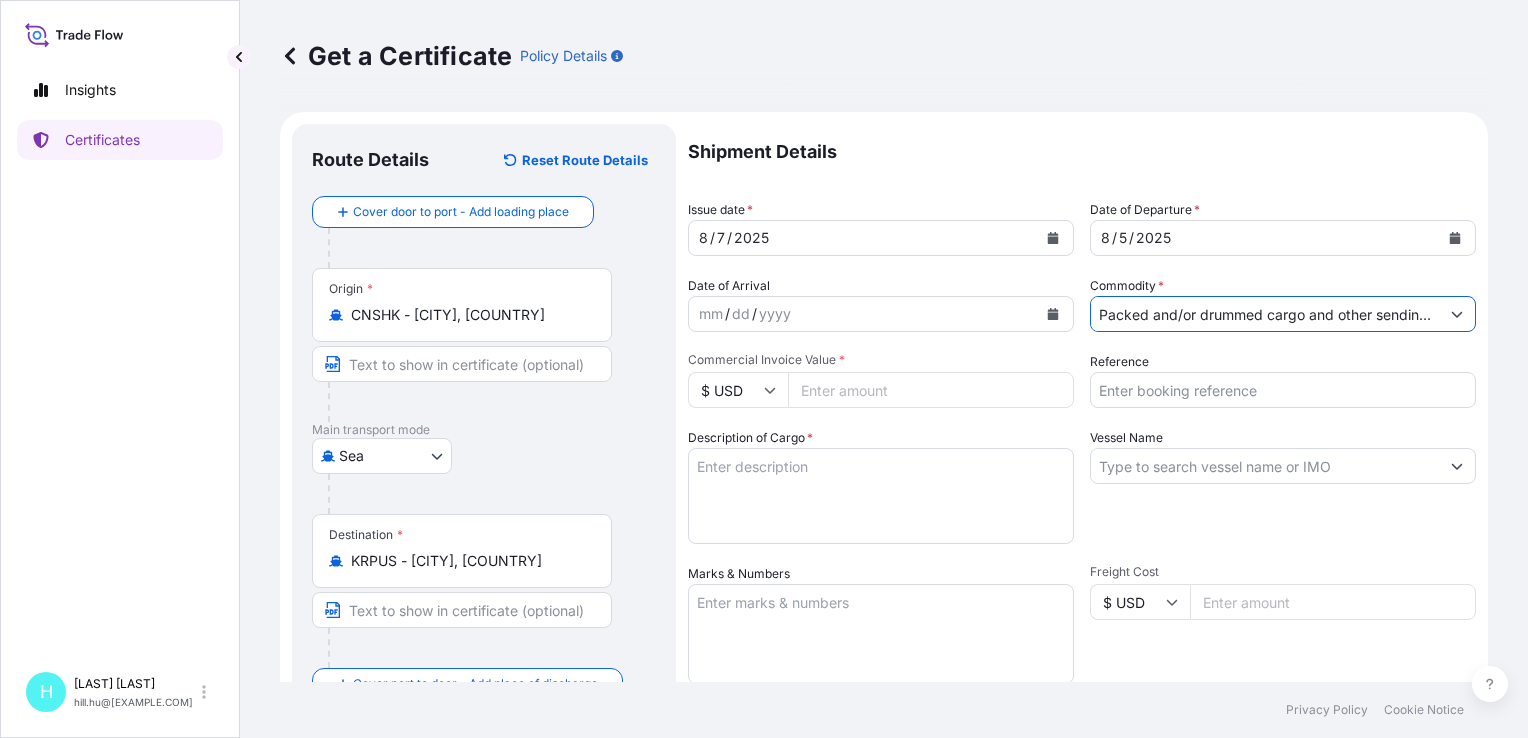 click on "Reference" at bounding box center (1283, 390) 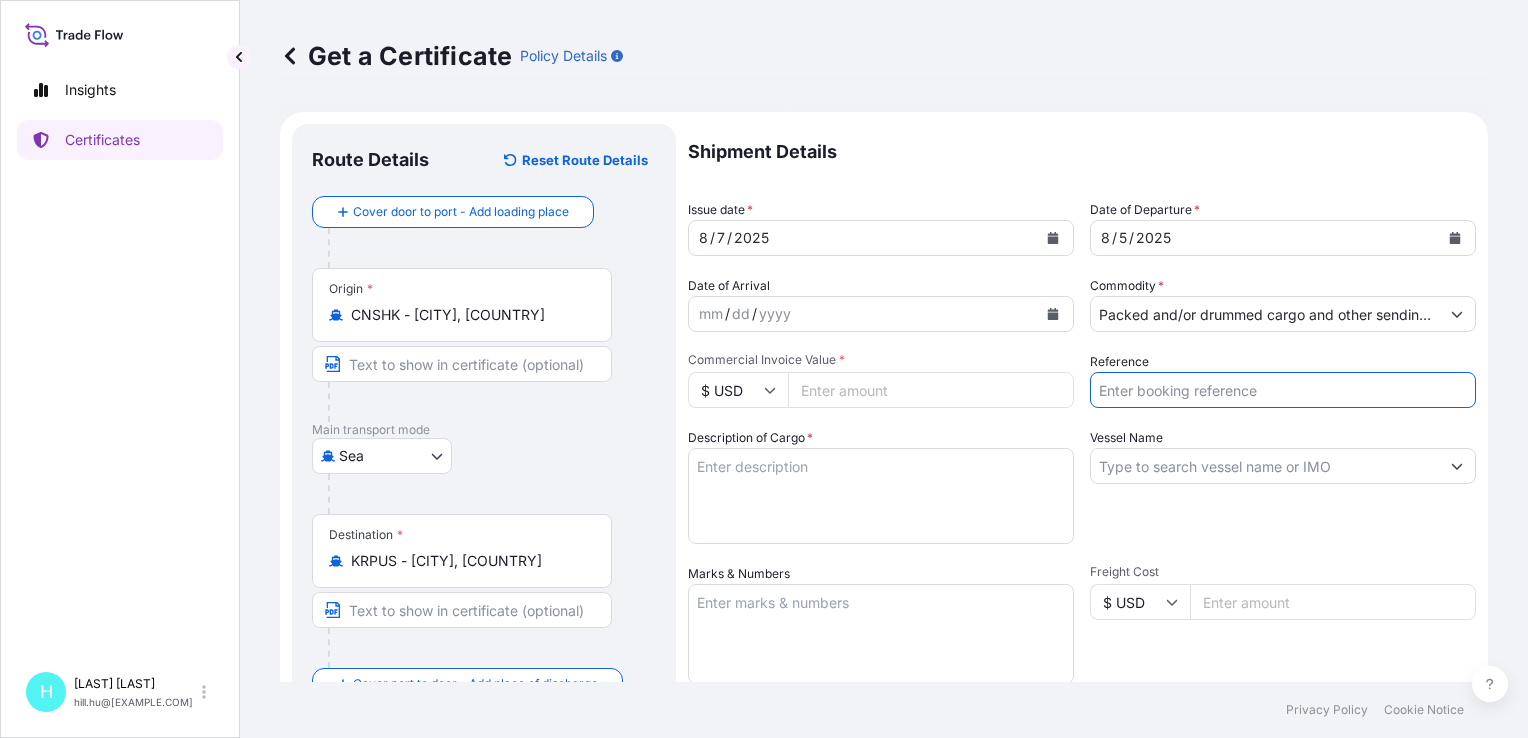 paste on "5013123682, 5013174303" 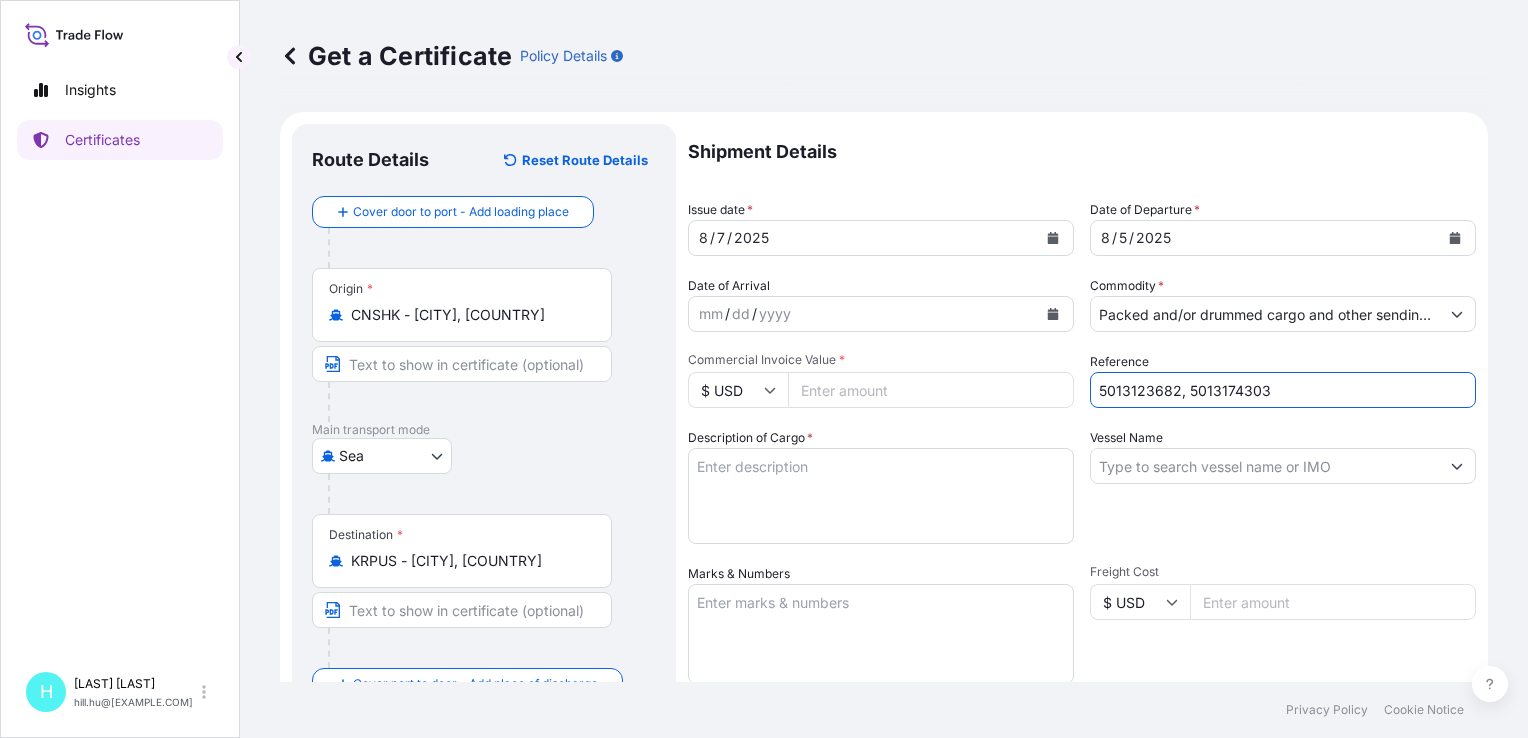 click on "5013123682, 5013174303" at bounding box center [1283, 390] 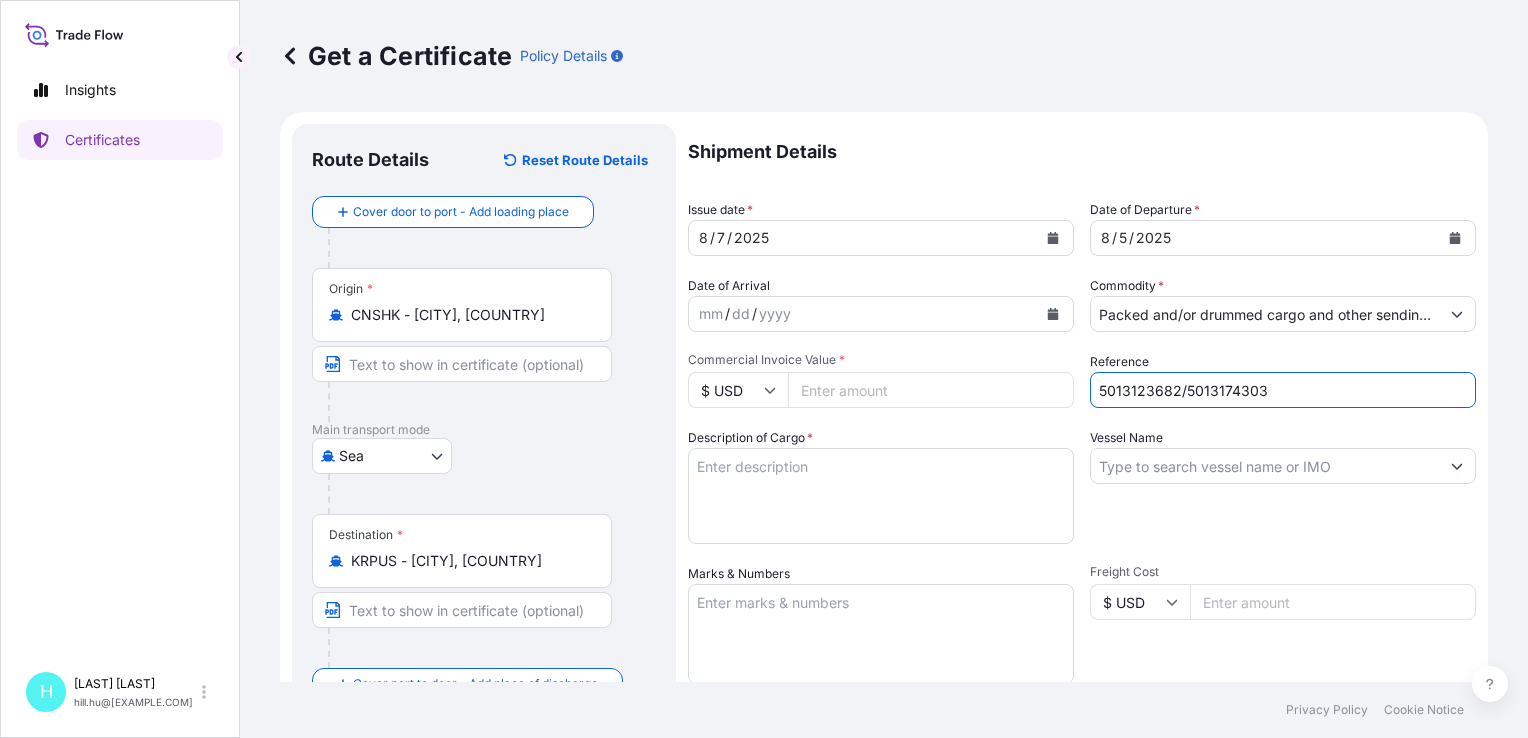 type on "5013123682/5013174303" 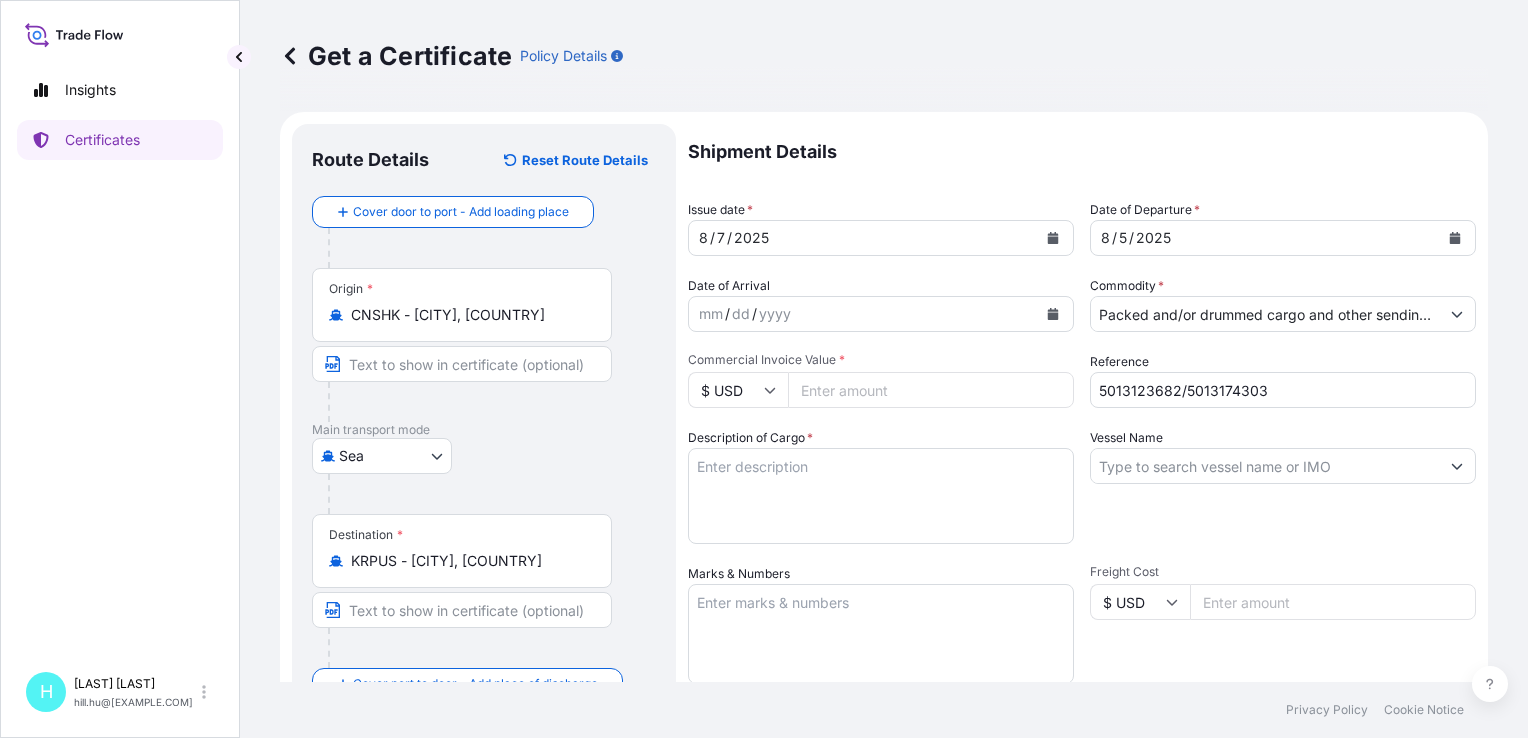click on "$ USD" at bounding box center [738, 390] 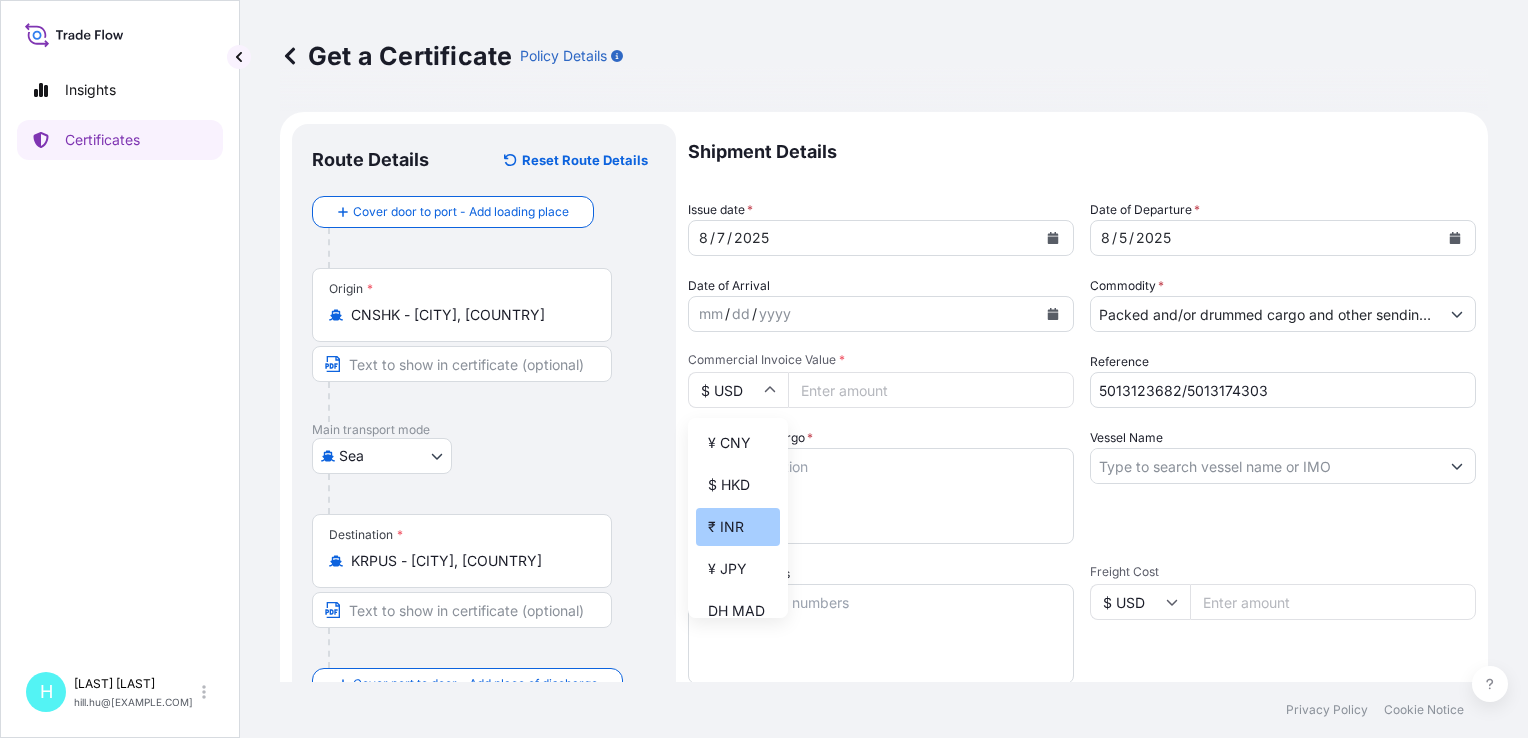 scroll, scrollTop: 300, scrollLeft: 0, axis: vertical 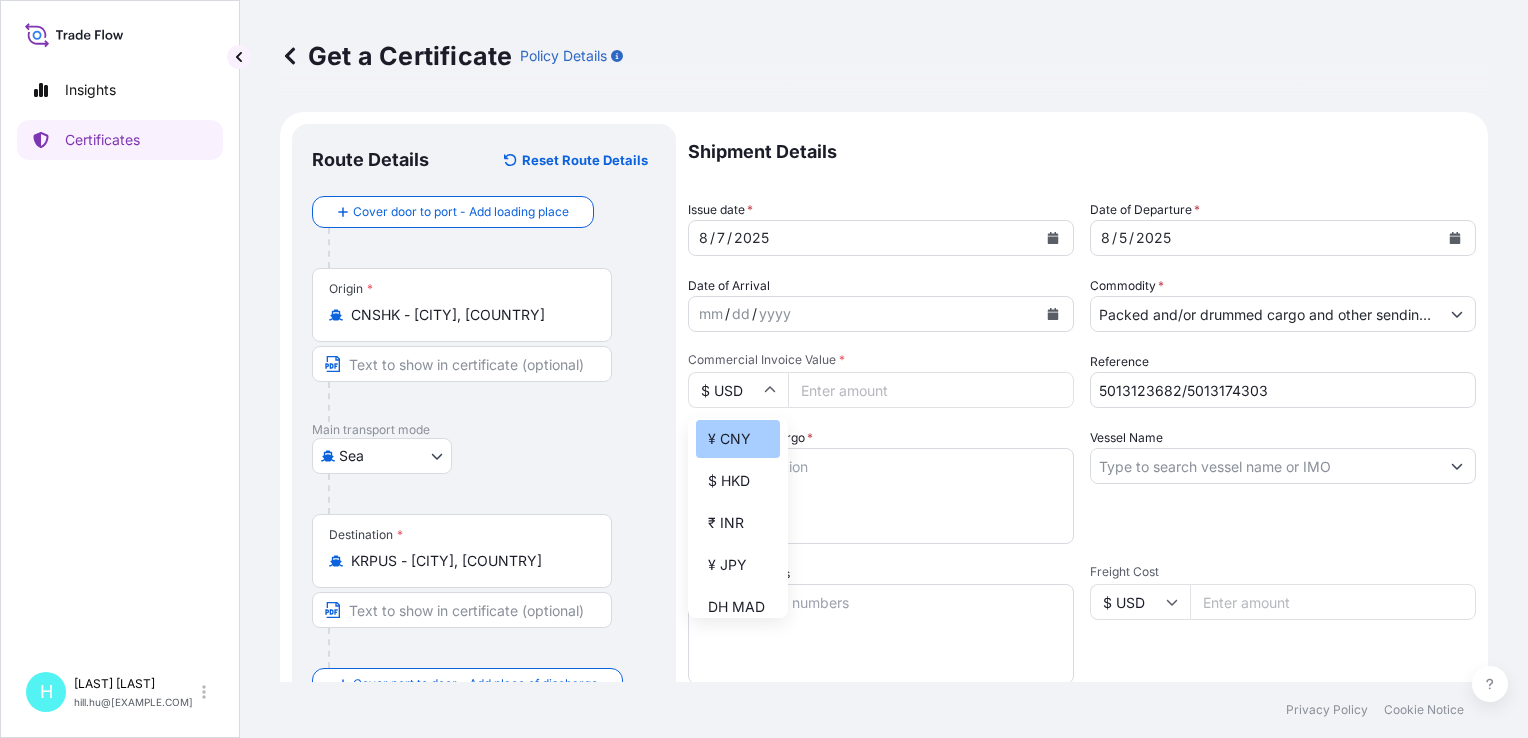 click on "¥ CNY" at bounding box center [738, 439] 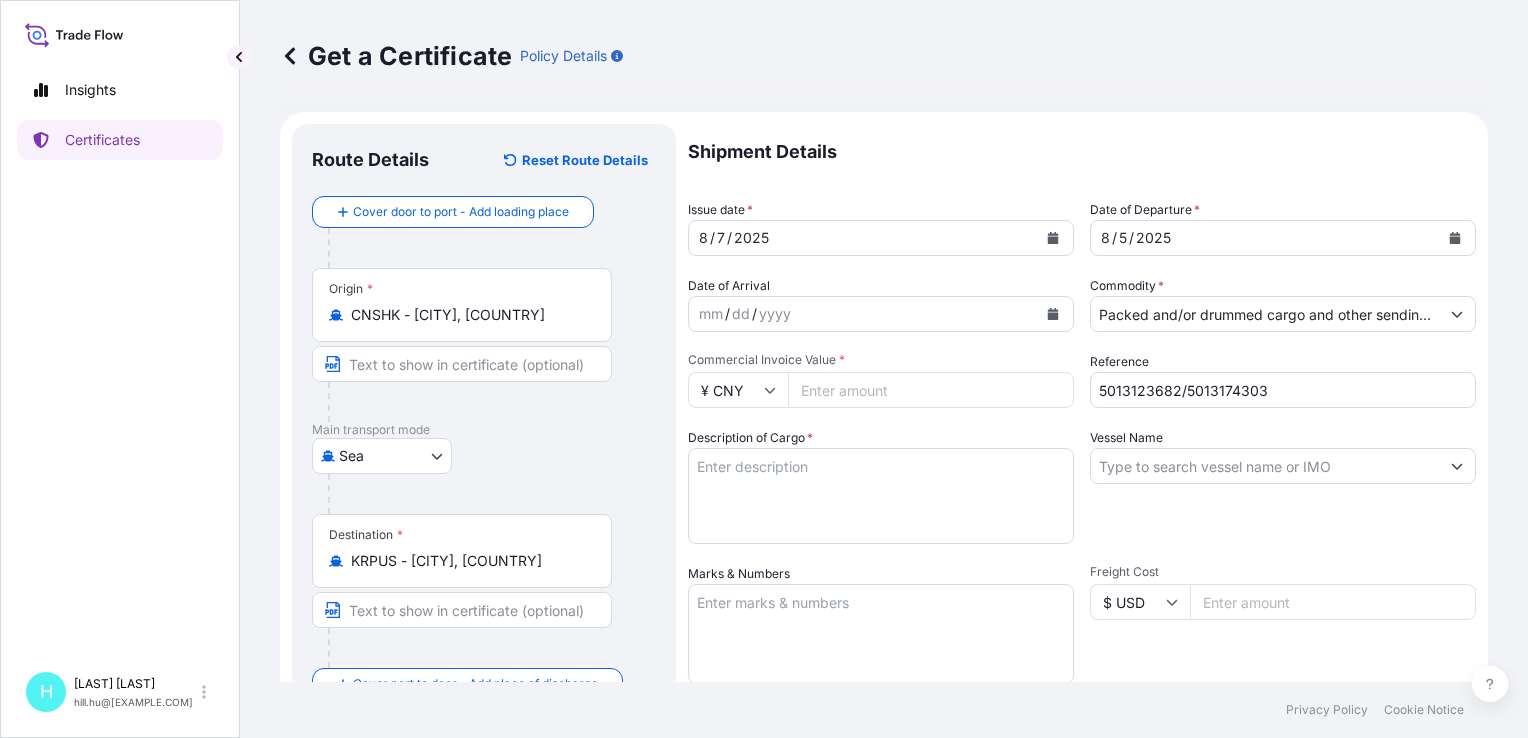 type on "¥ CNY" 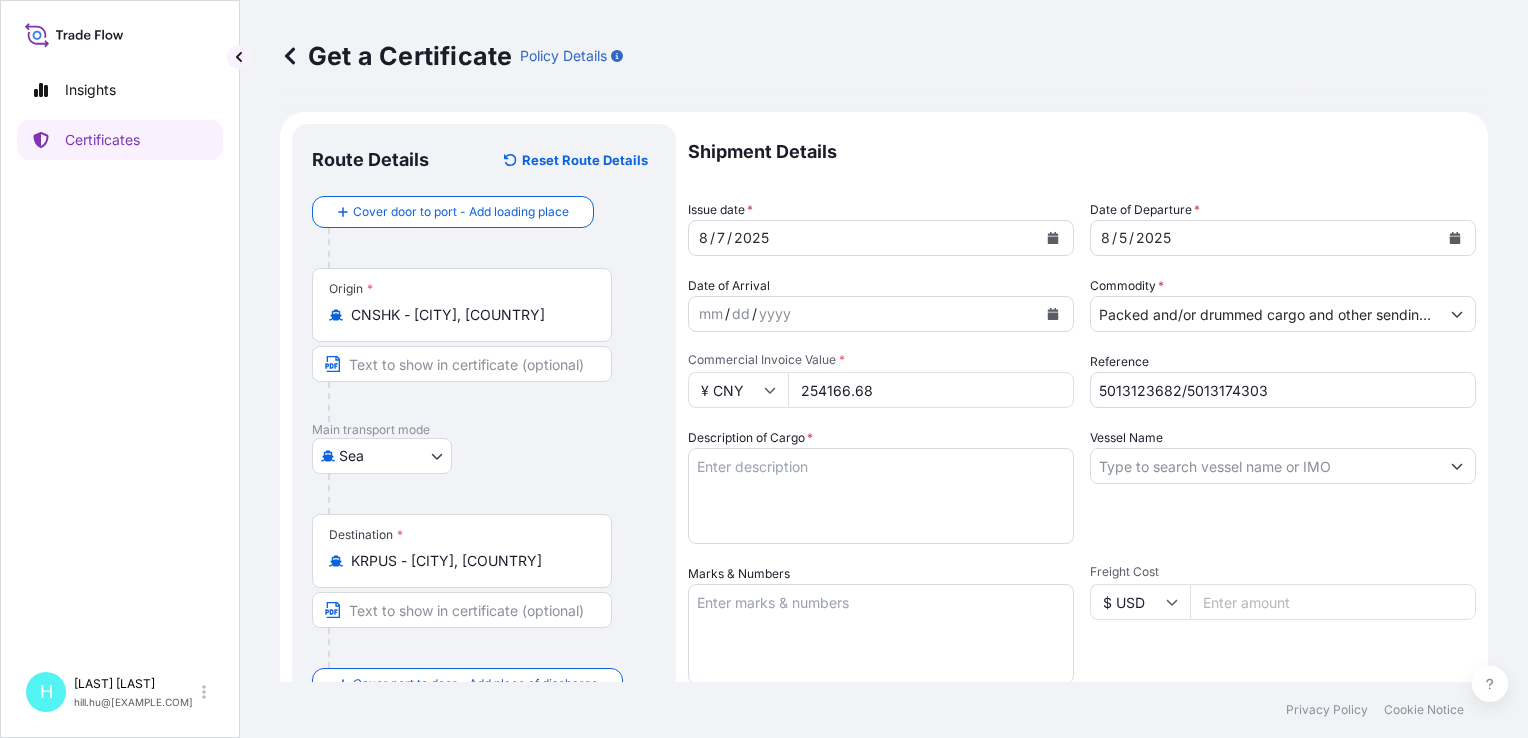 type on "254166.68" 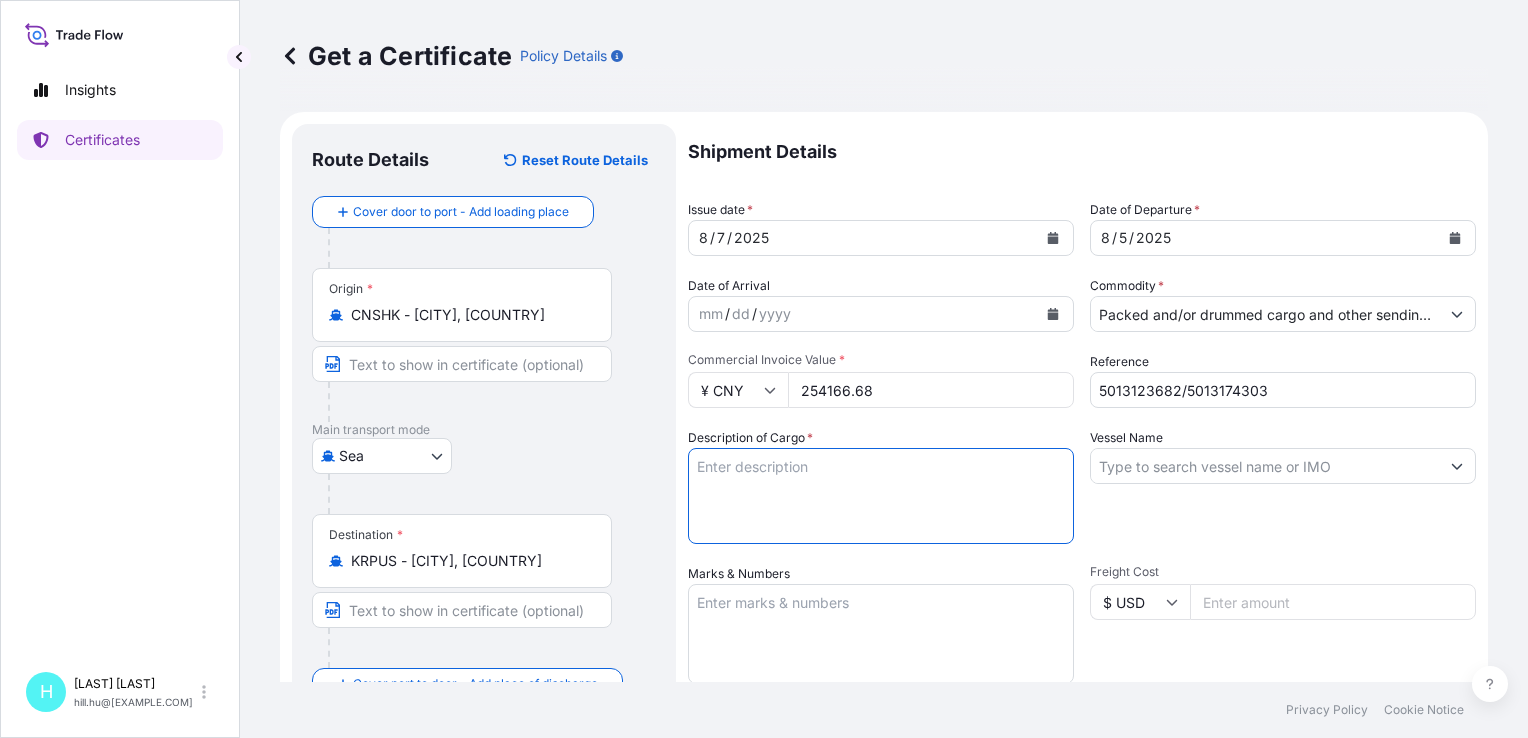 click on "Description of Cargo *" at bounding box center [881, 496] 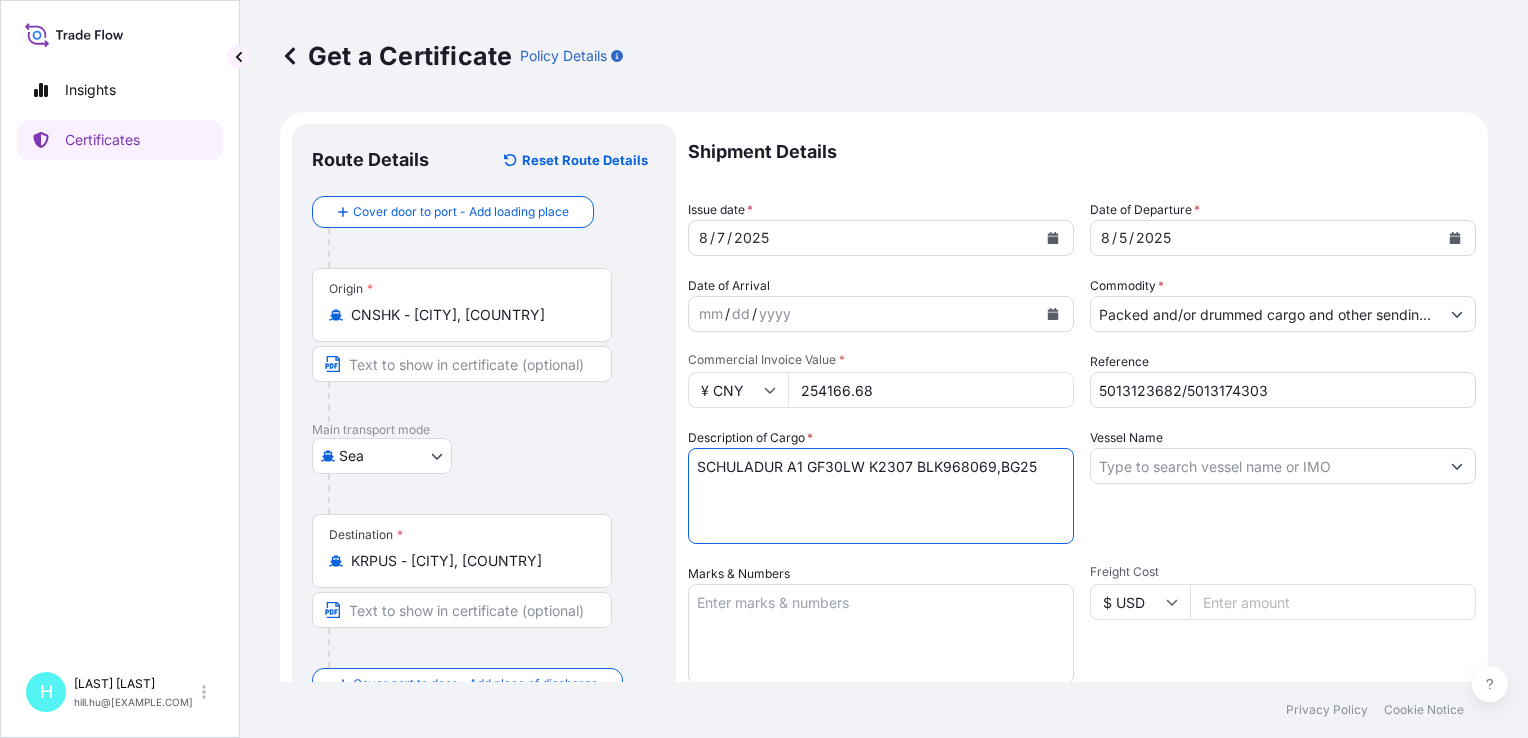paste on "SCHULAMID 6 GF30 FR2 RED 964206,
BG25HT" 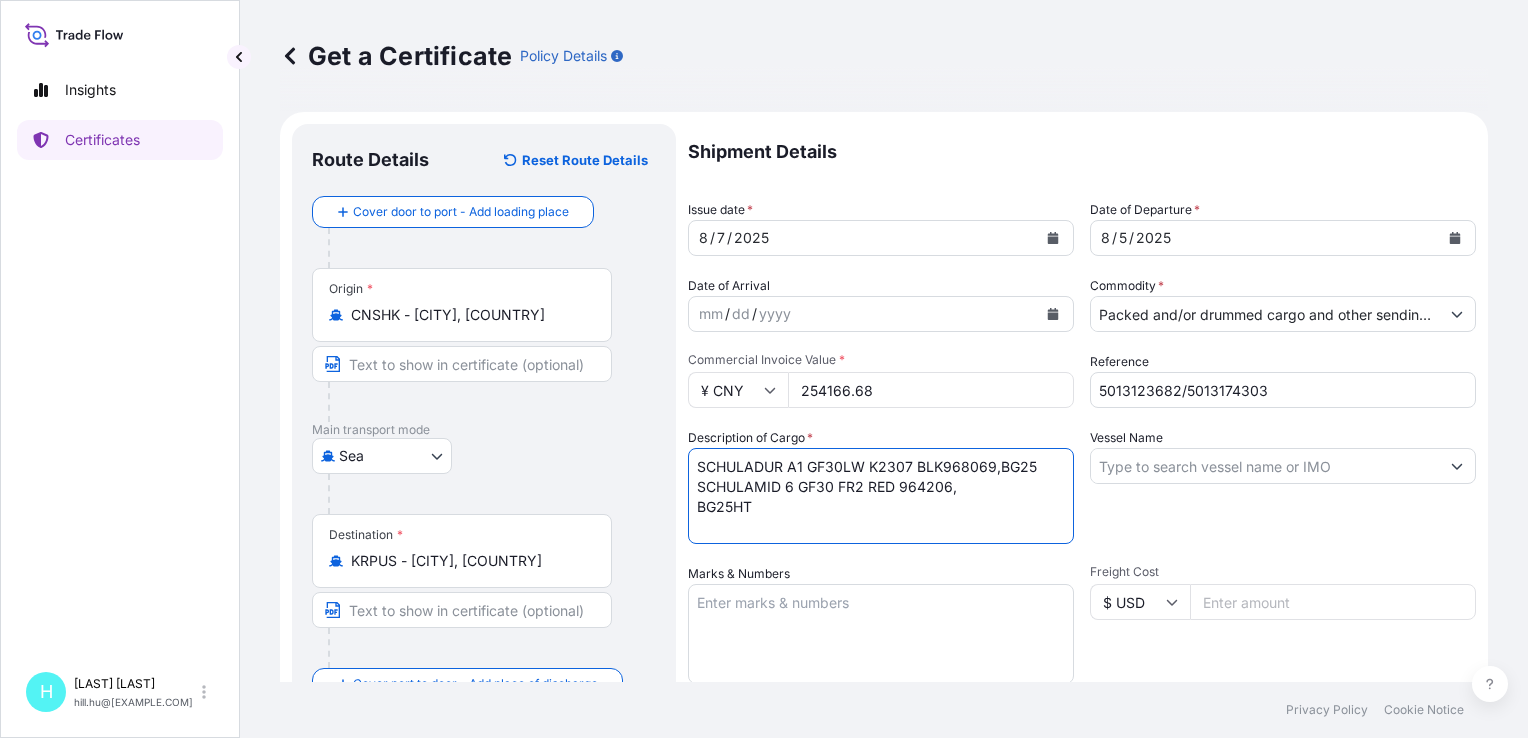 click on "SCHULADUR A1 GF30LW K2307 BLK968069,BG25
SCHULAMID 6 GF30 FR2 RED 964206,
BG25HT" at bounding box center [881, 496] 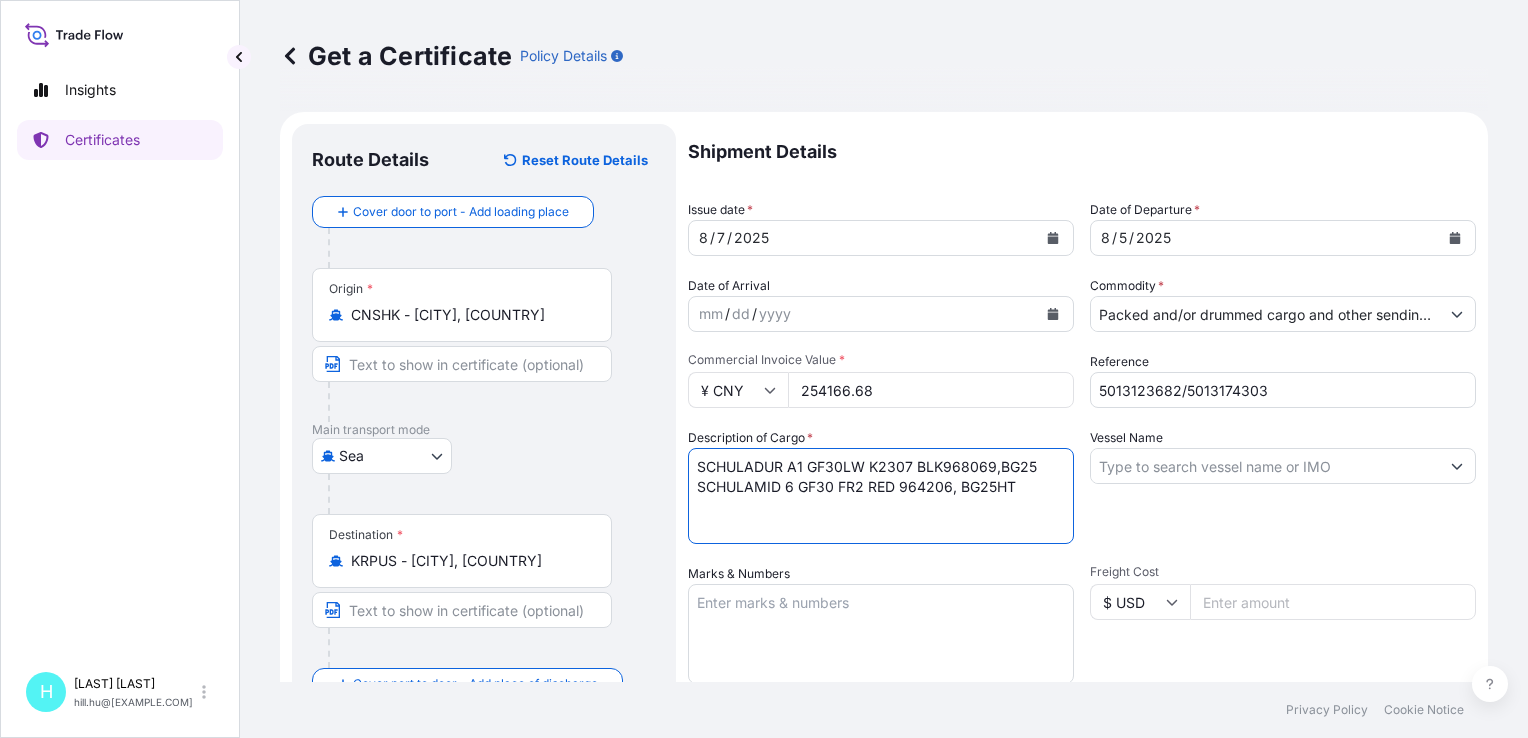 click on "SCHULADUR A1 GF30LW K2307 BLK968069,BG25
SCHULAMID 6 GF30 FR2 RED 964206, BG25HT" at bounding box center (881, 496) 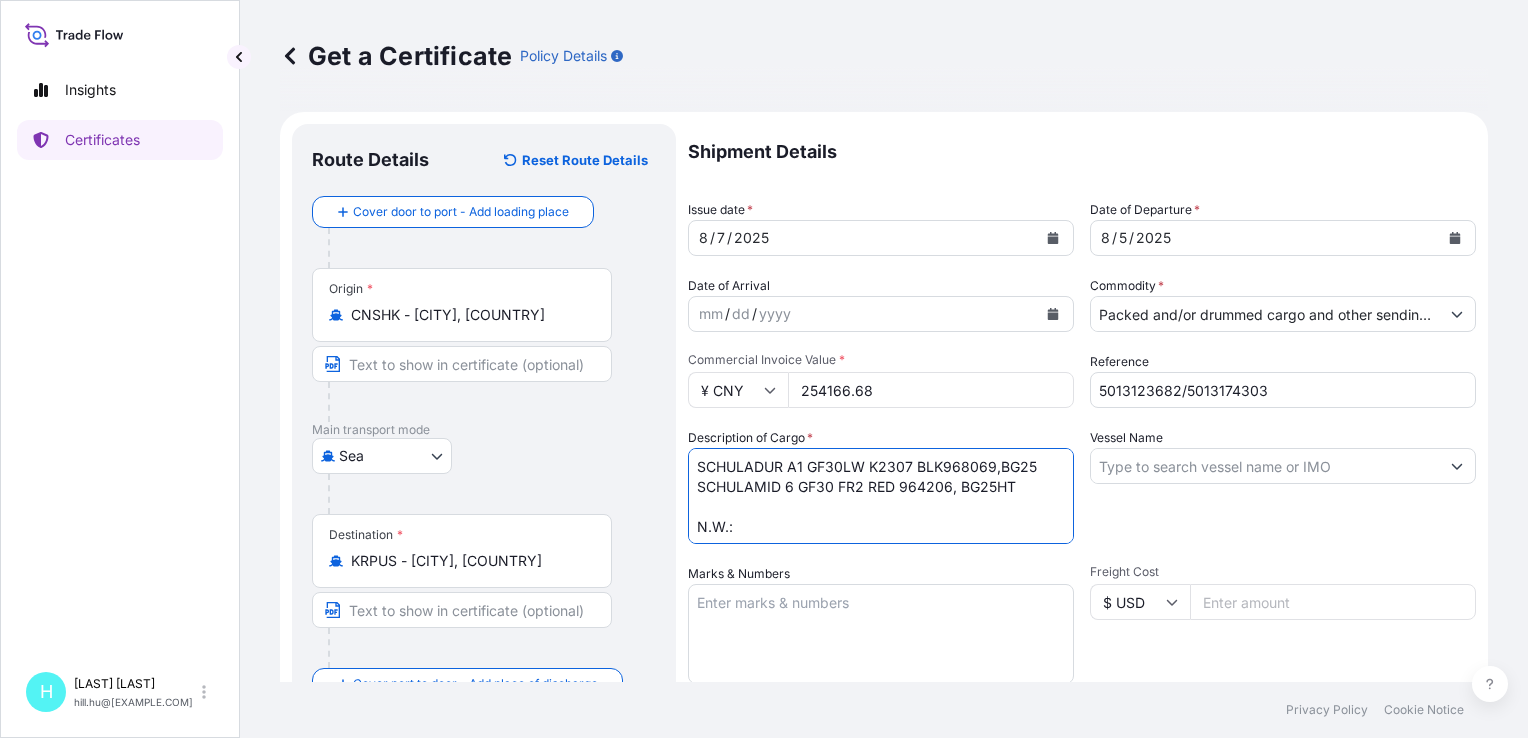 scroll, scrollTop: 12, scrollLeft: 0, axis: vertical 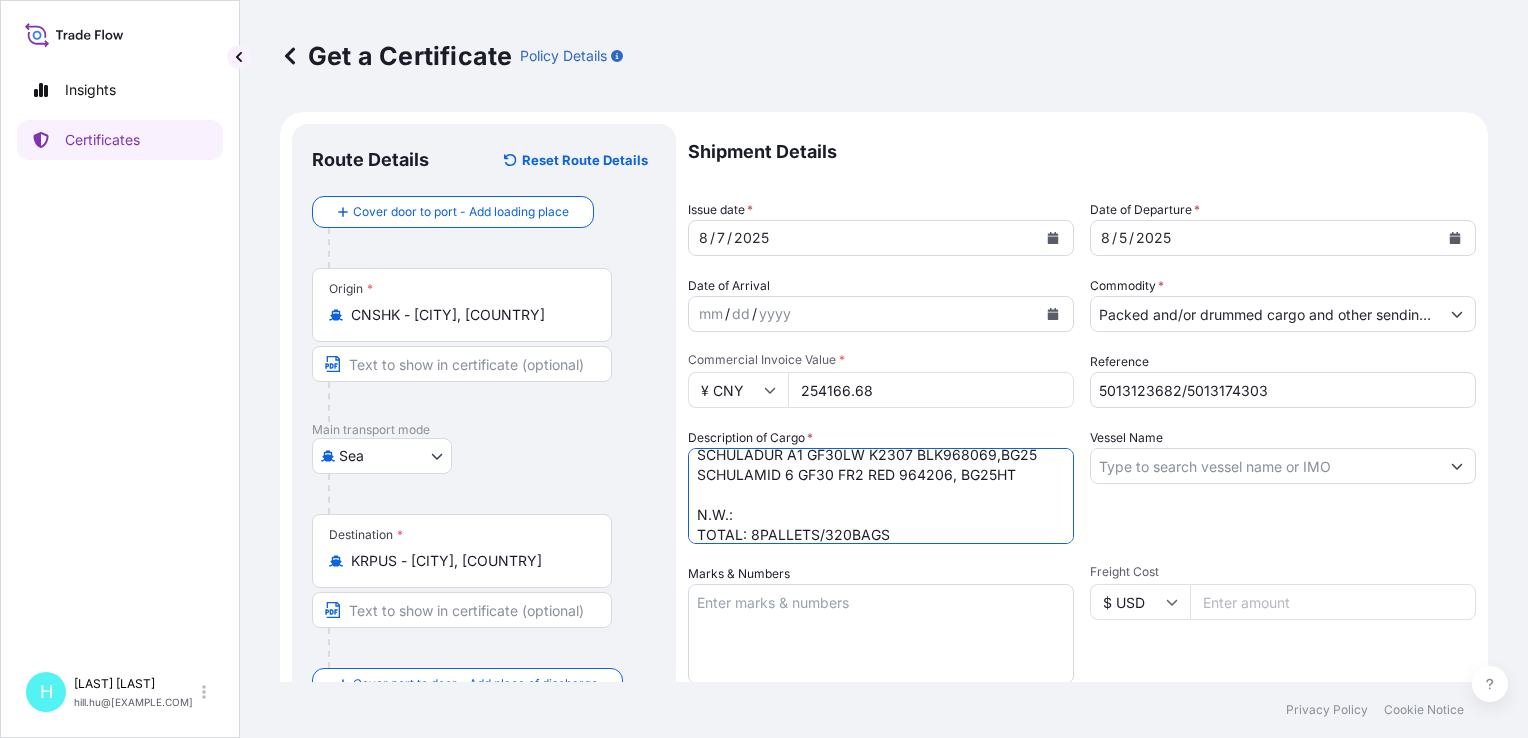 click on "SCHULADUR A1 GF30LW K2307 BLK968069,BG25
SCHULAMID 6 GF30 FR2 RED 964206, BG25HT
N.W.:
TOTAL: 8PALLETS/320BAGS" at bounding box center [881, 496] 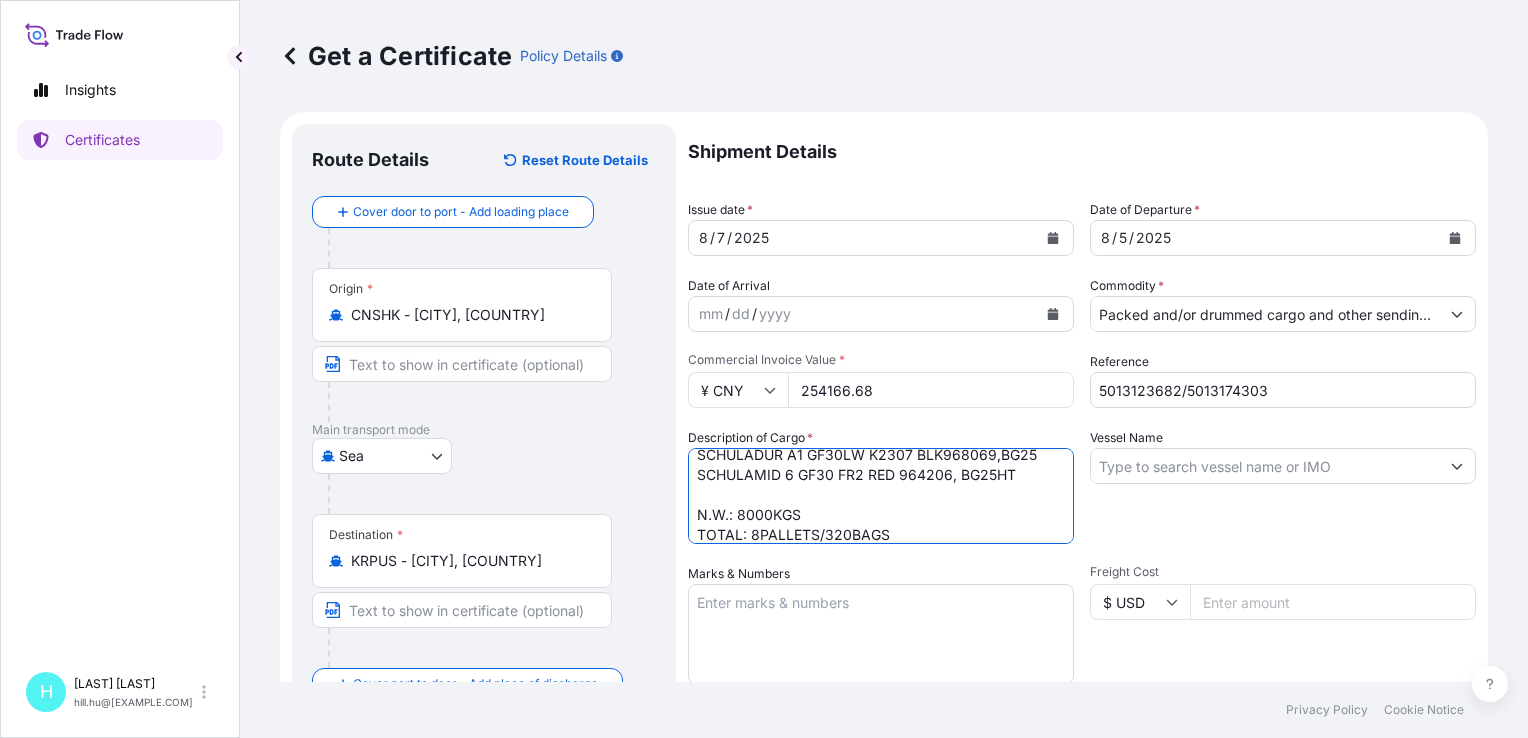 type on "SCHULADUR A1 GF30LW K2307 BLK968069,BG25
SCHULAMID 6 GF30 FR2 RED 964206, BG25HT
N.W.: 8000KGS
TOTAL: 8PALLETS/320BAGS" 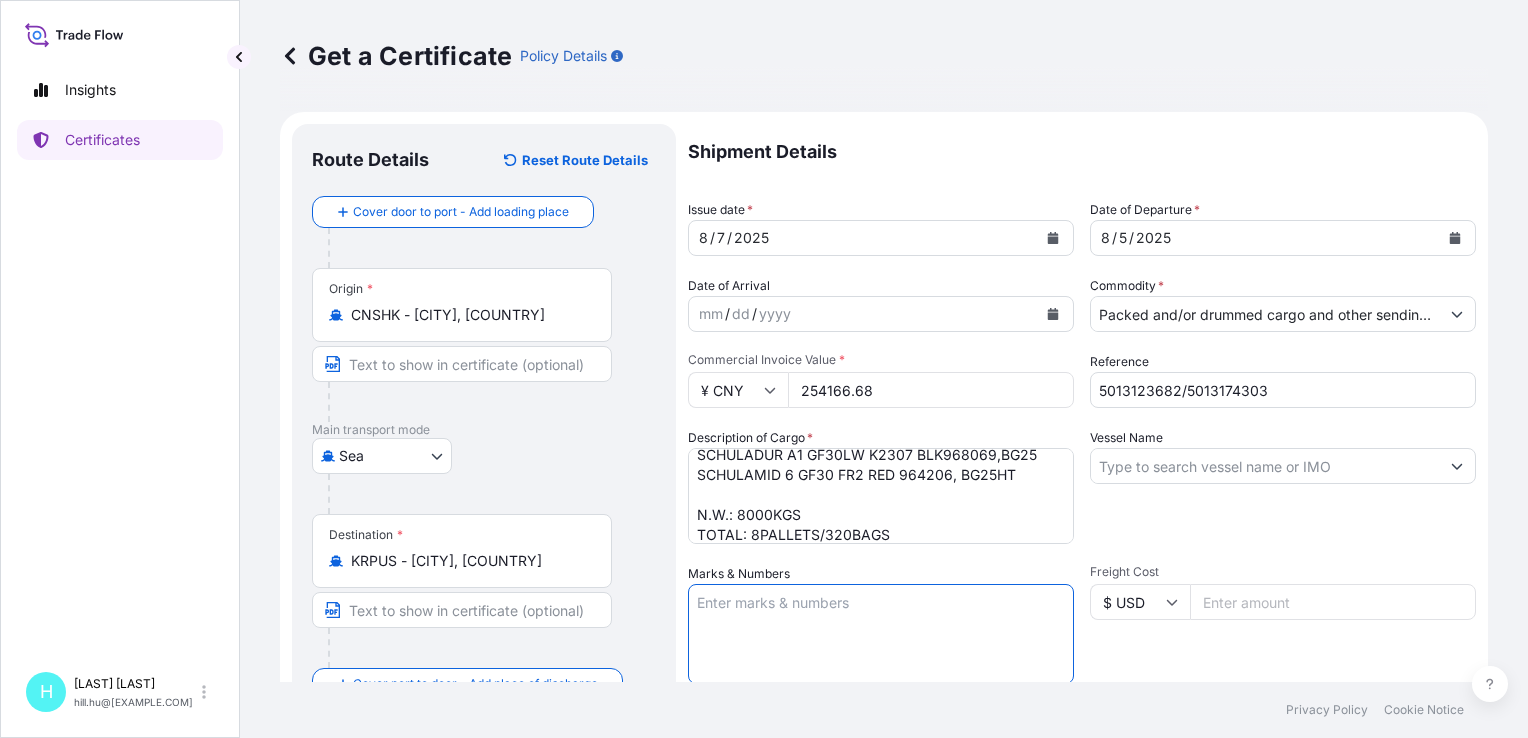 paste on "LyondellBasell" 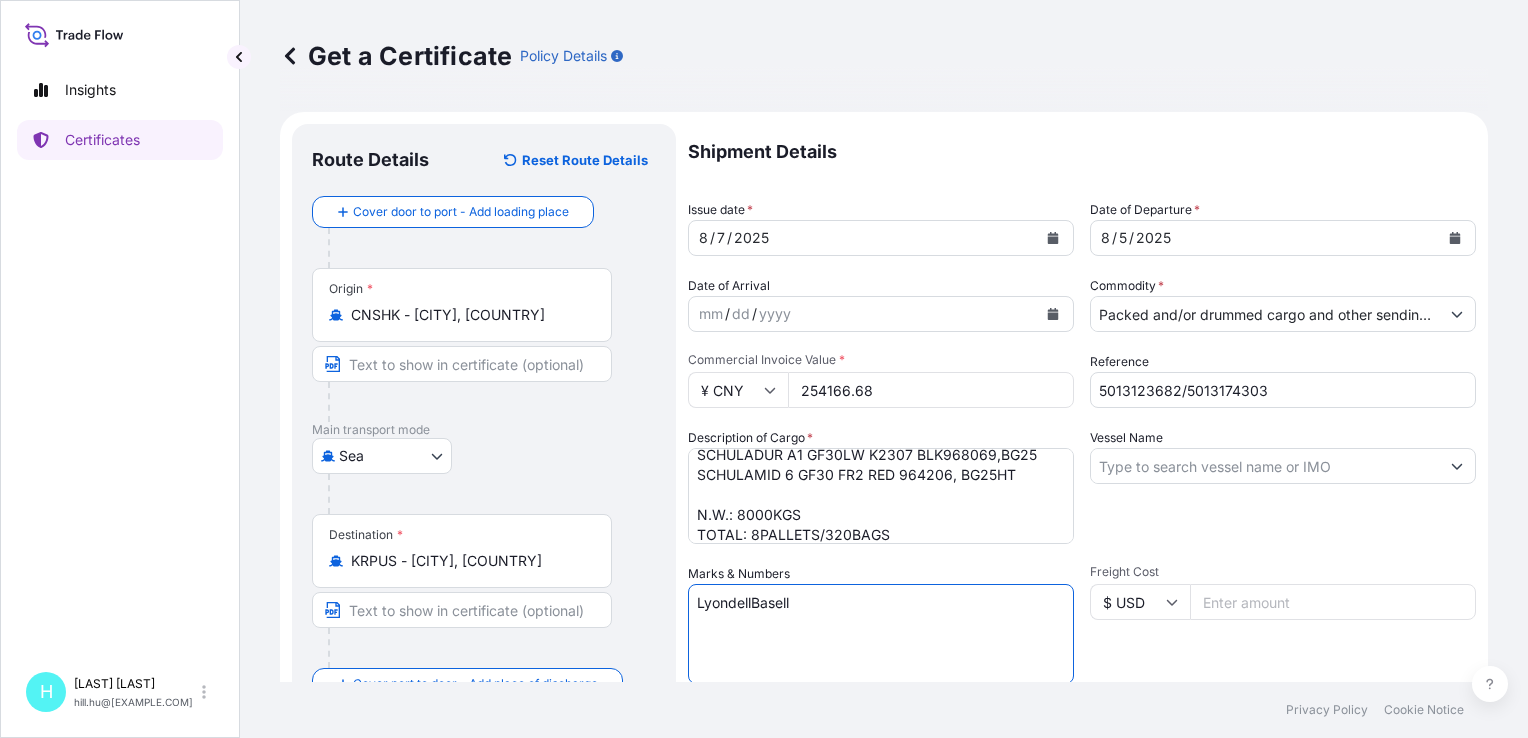 click on "Vessel Name" at bounding box center [1265, 466] 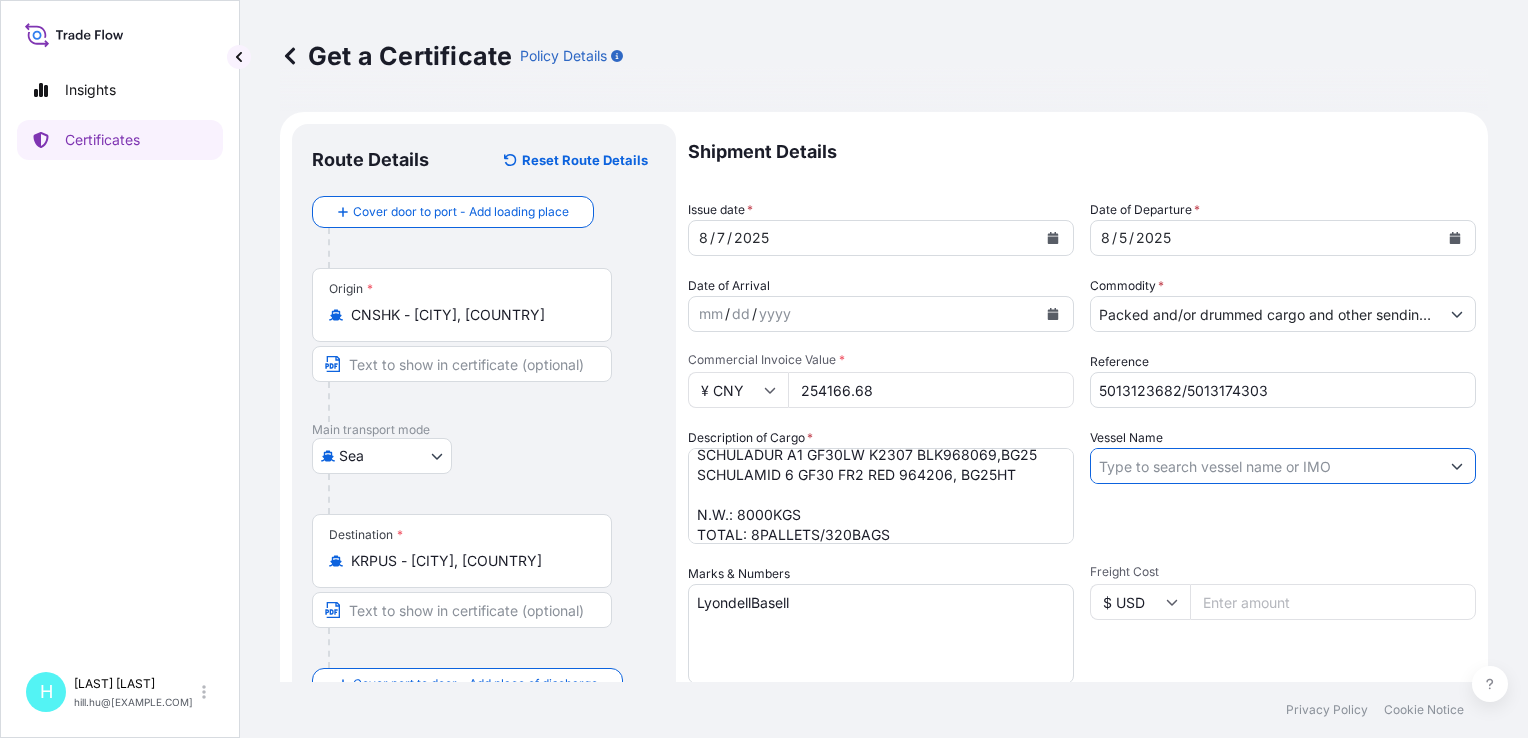 paste on "KMTC HOCHIMINH" 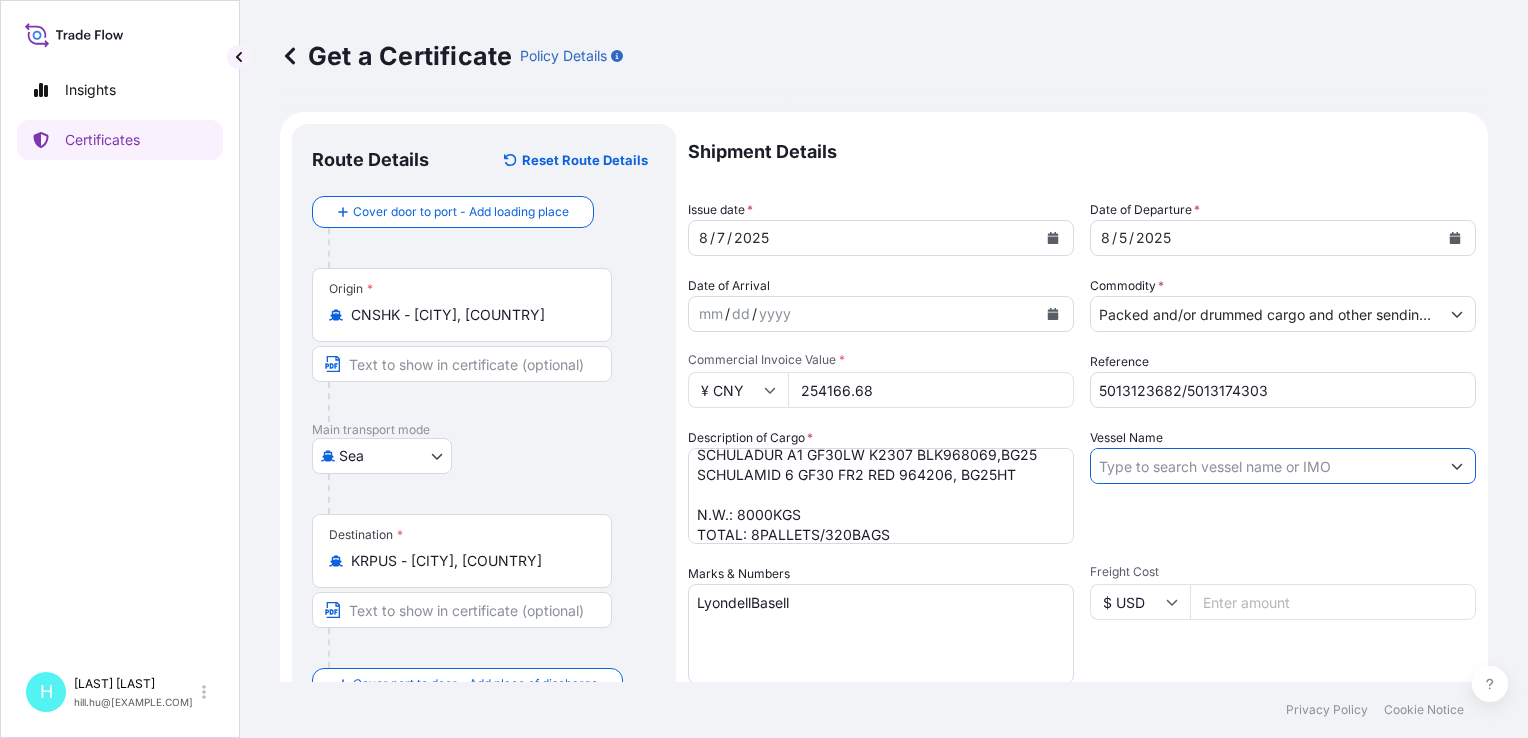 type on "KMTC HOCHIMINH" 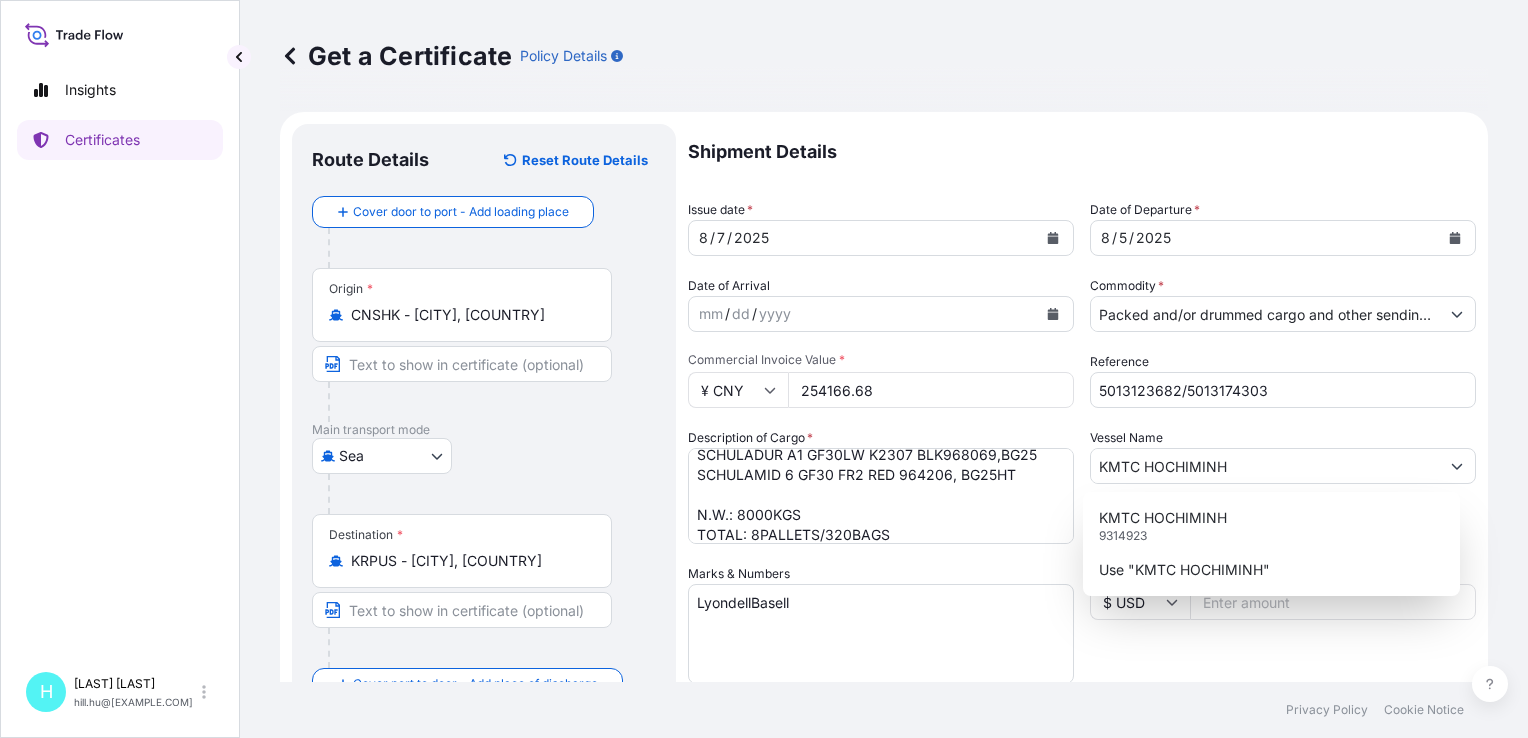 click on "A. Schulman Inc. A. Schulman Inc. Named Assured Named Assured Address" at bounding box center [1082, 600] 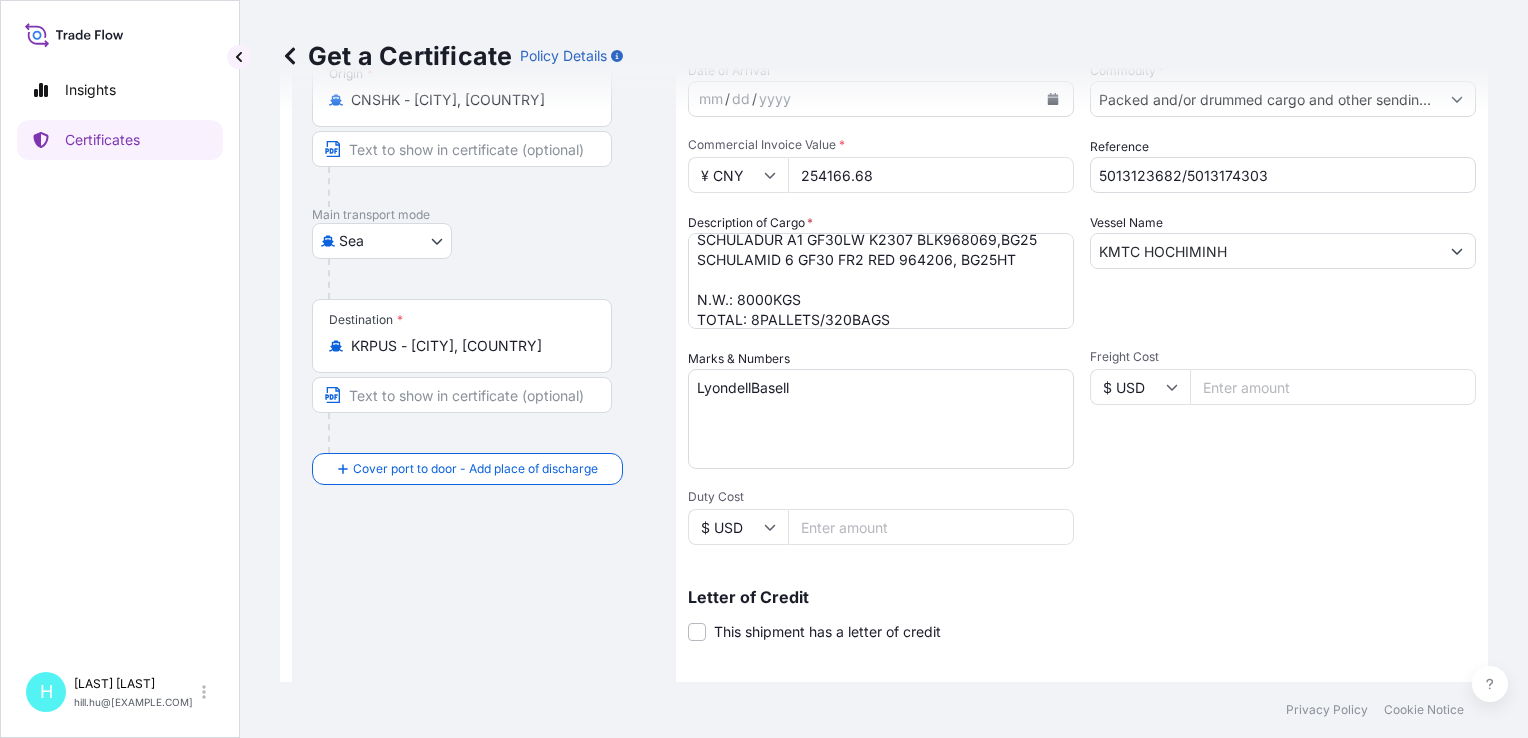 scroll, scrollTop: 461, scrollLeft: 0, axis: vertical 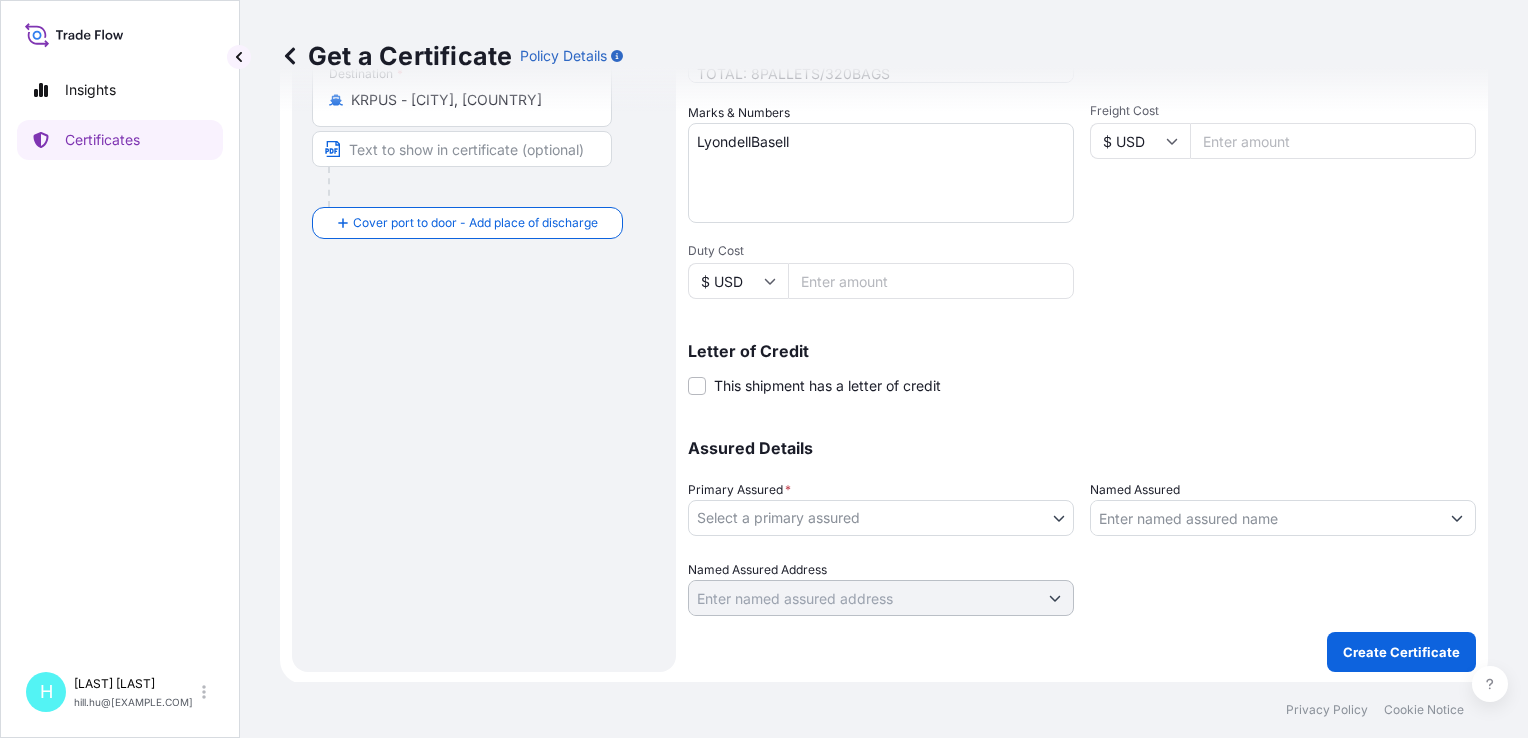 click on "H Hill Hu hill.hu@[EXAMPLE.COM] Get a Certificate Policy Details Route Details Reset Route Details Cover door to port - Add loading place Place of loading Road / Inland Road / Inland Origin * CNSHK - [CITY], [COUNTRY] Main transport mode Sea Air Road Sea Destination * KRPUS - [CITY], [COUNTRY] Cover port to door - Add place of discharge Road / Inland Road / Inland Place of Discharge Shipment Details Issue date * [DATE] Date of Departure * [DATE] Date of Arrival mm / dd / yyyy Commodity * Packed and/or drummed cargo and other sendings - non bulk Packing Category Commercial Invoice Value * ¥ CNY 254166.68 Reference 5013123682/5013174303 Description of Cargo * SCHULADUR A1 GF30LW K2307 BLK968069,BG25 SCHULAMID 6 GF30 FR2 RED 964206, BG25HT N.W.: 8000KGS TOTAL: 8PALLETS/320BAGS Vessel Name KMTC HOCHIMINH Marks & Numbers LyondellBasell Freight Cost $ USD Duty Cost $ USD Letter of Credit Letter of credit * *
0" at bounding box center [764, 369] 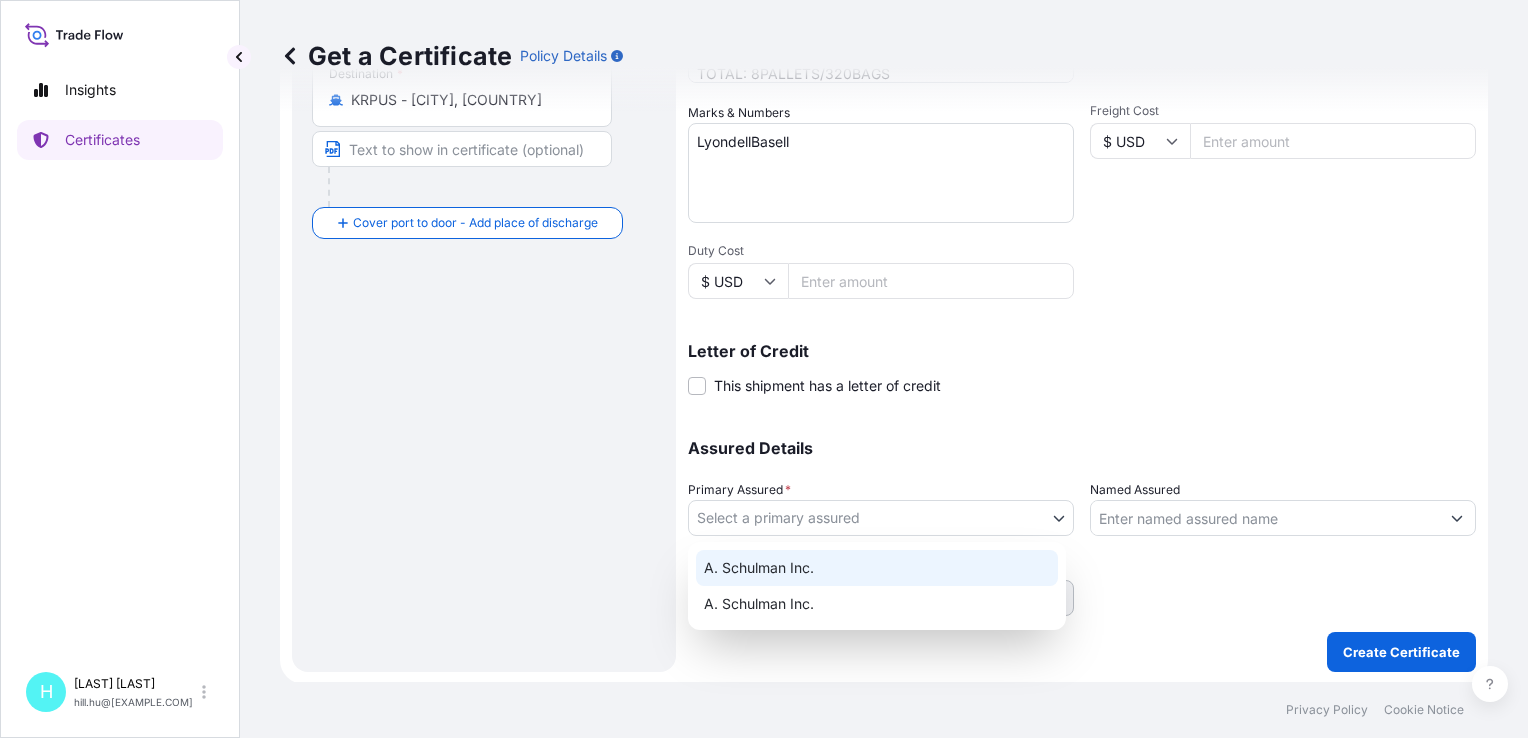 click on "A. Schulman Inc." at bounding box center (877, 568) 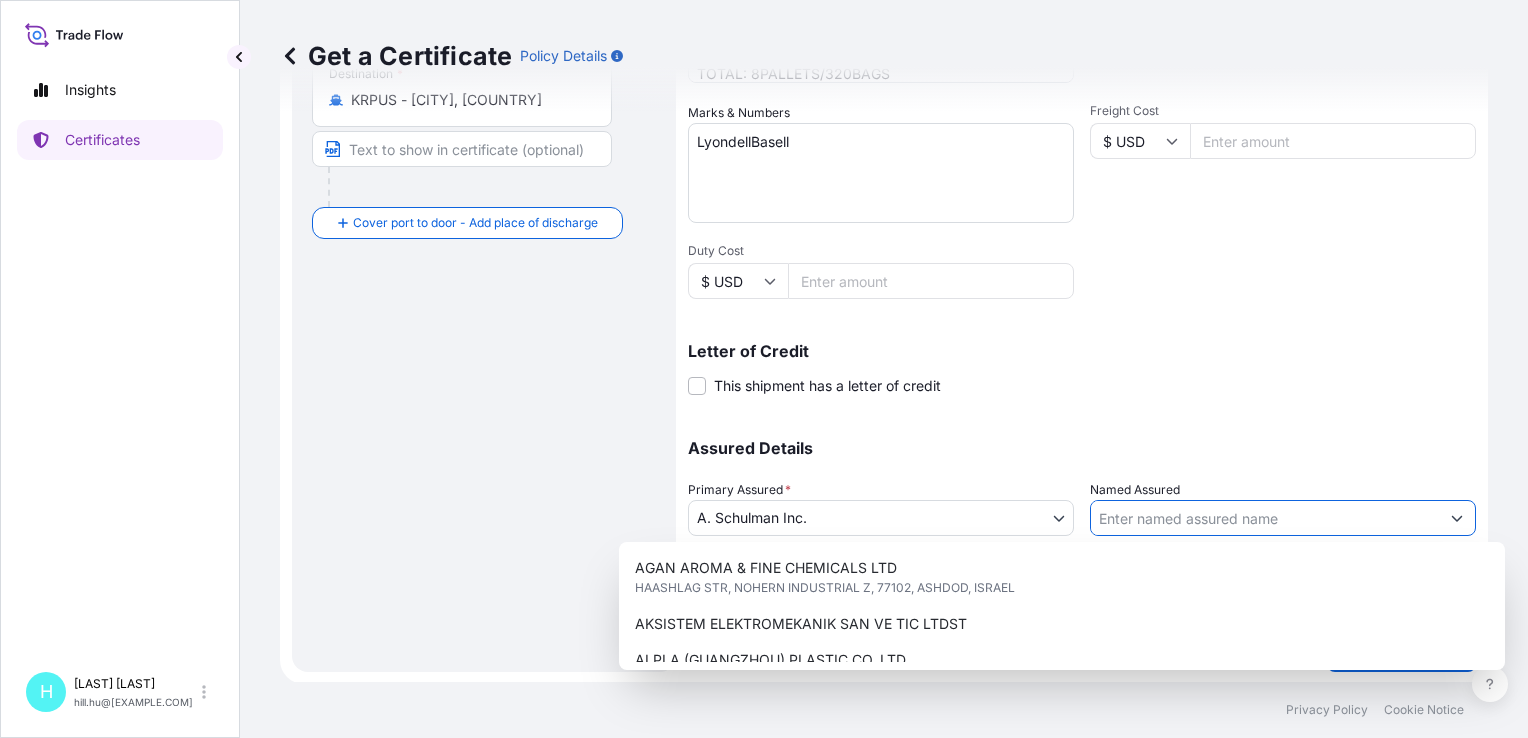 click on "Named Assured" at bounding box center (1265, 518) 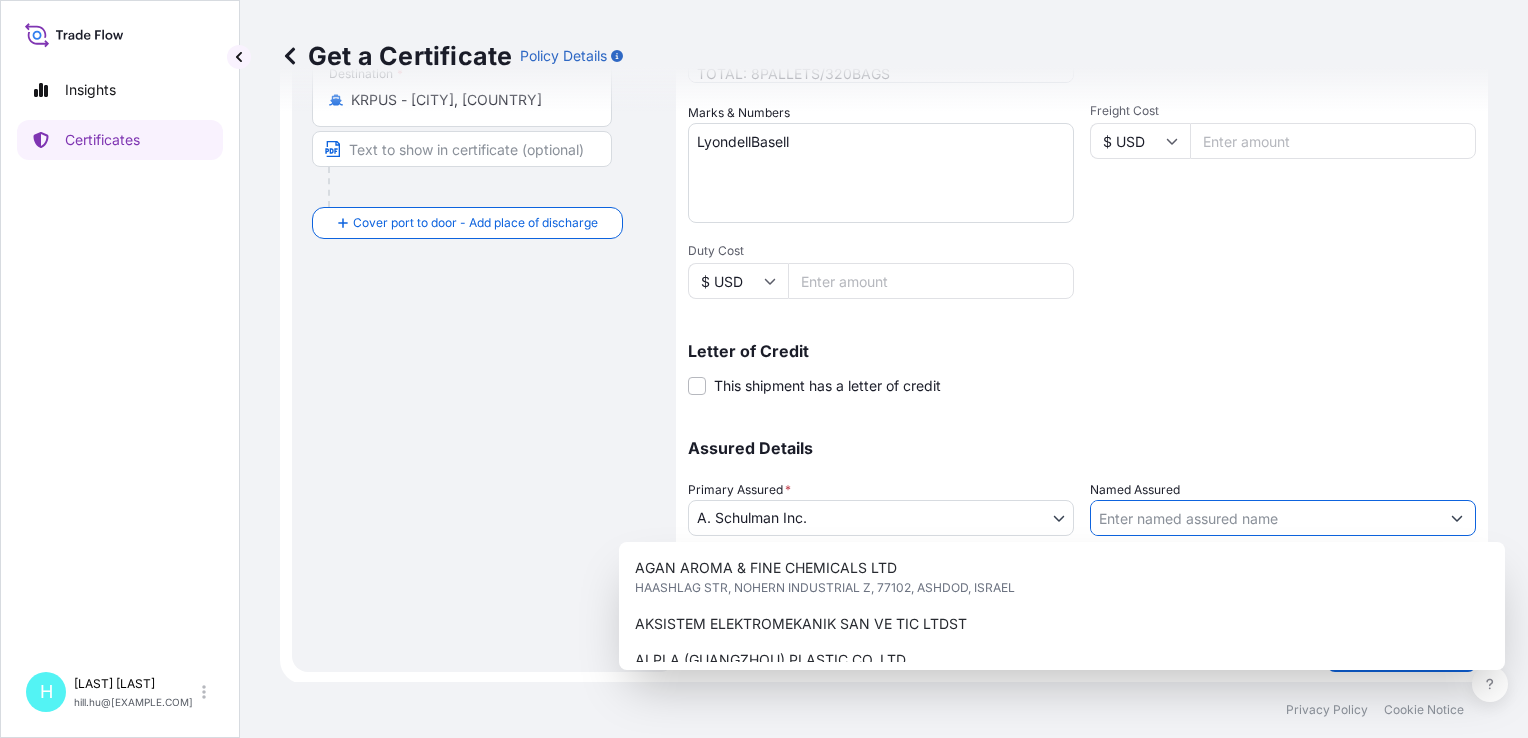 type on "LyondellBasell Advanced Polymer(Dongguan) Co. Ltd" 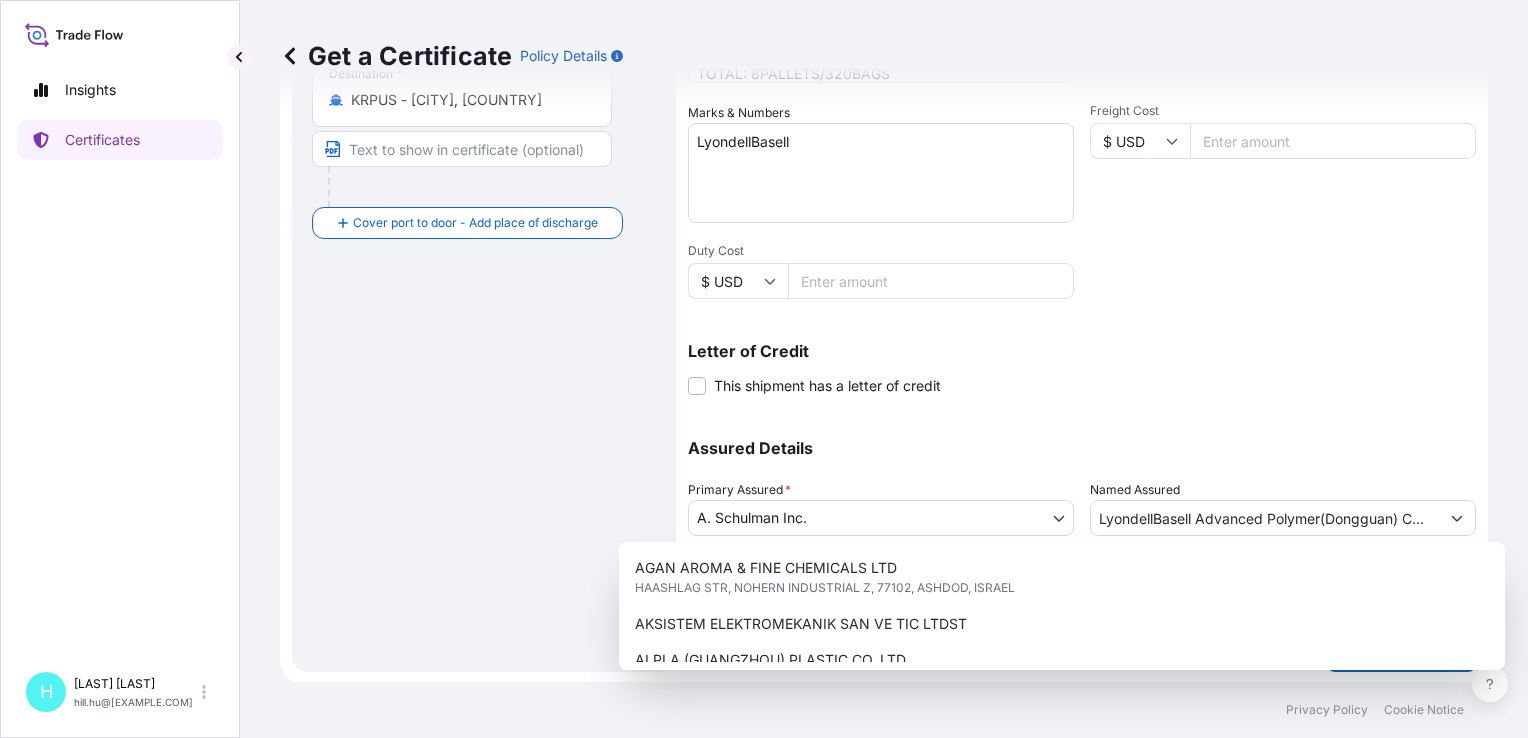 scroll, scrollTop: 0, scrollLeft: 0, axis: both 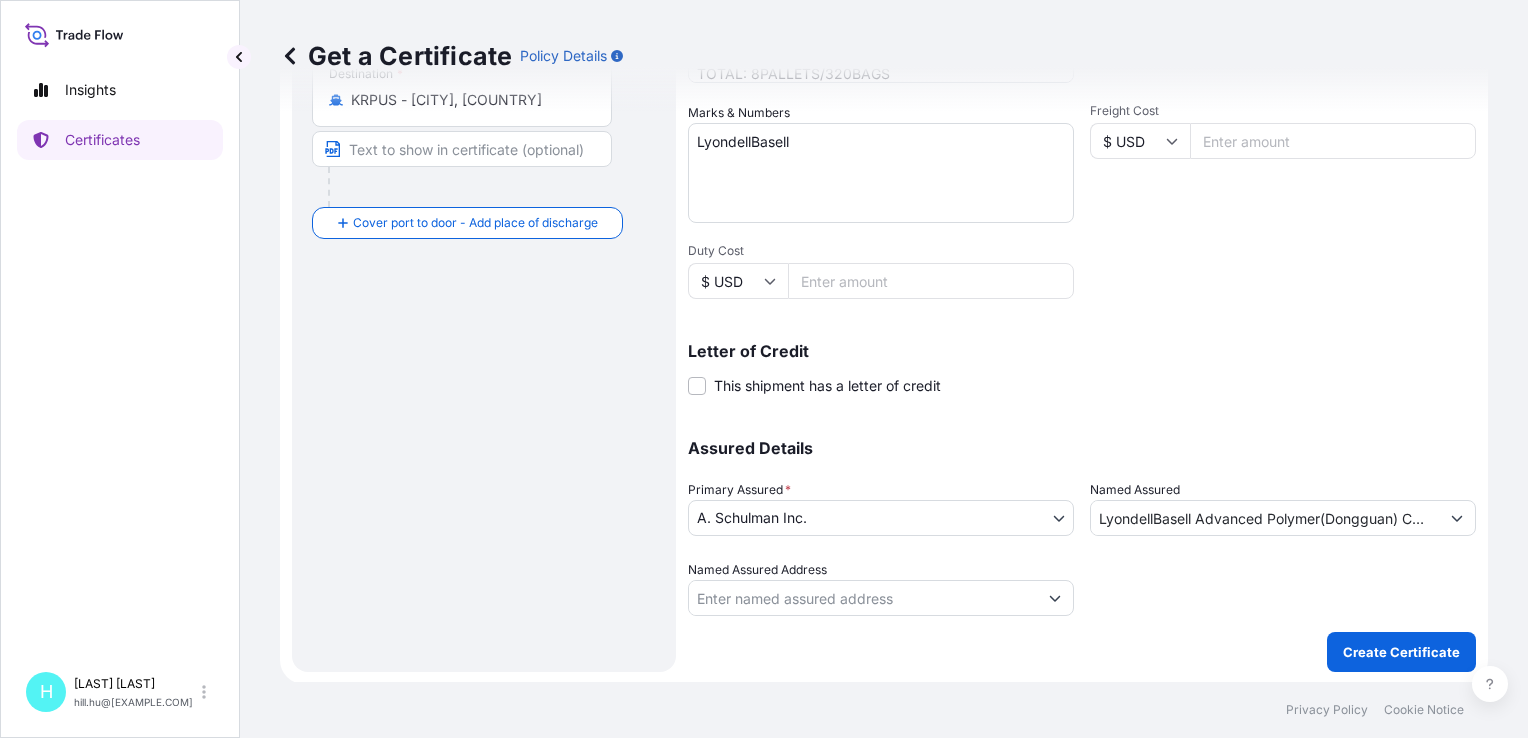 drag, startPoint x: 1180, startPoint y: 412, endPoint x: 1188, endPoint y: 382, distance: 31.04835 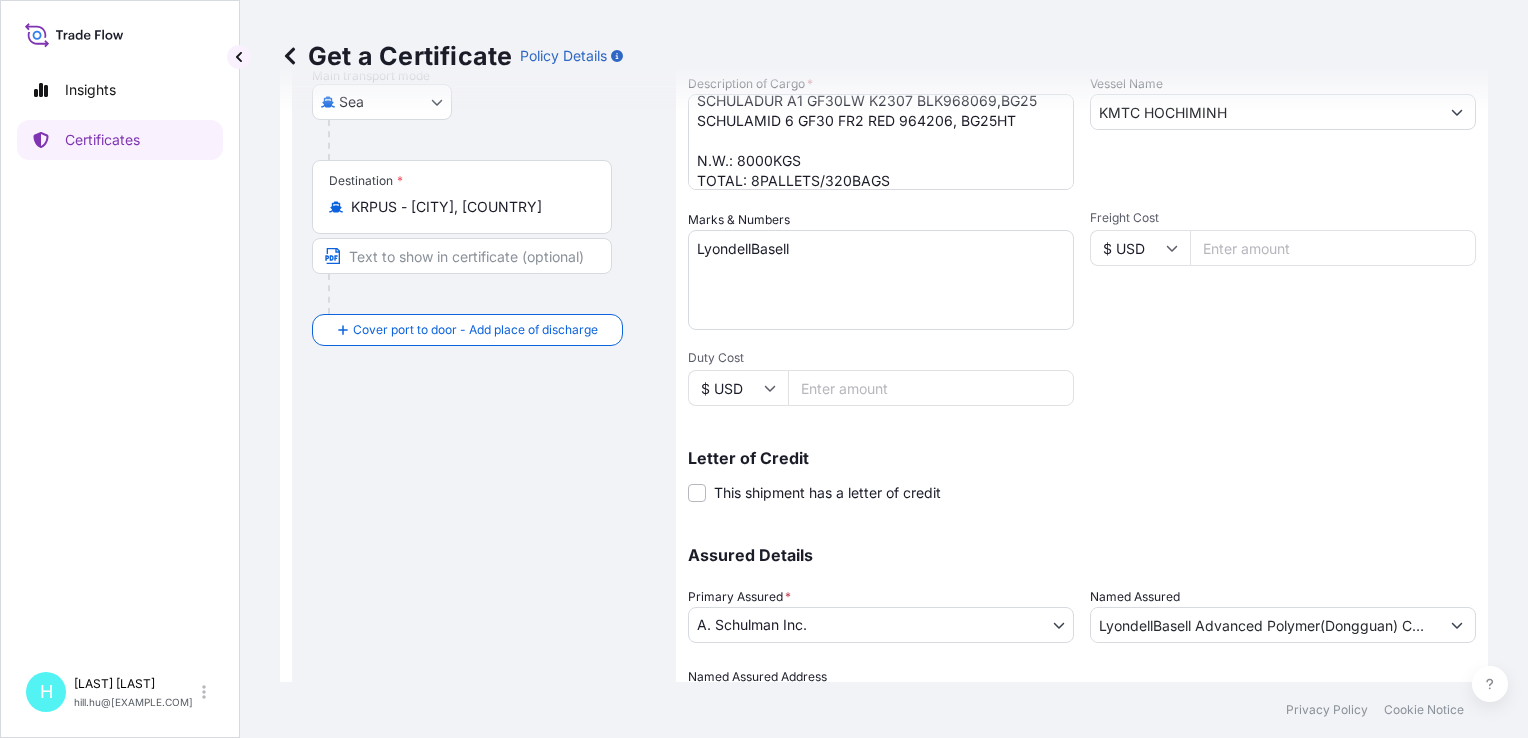 scroll, scrollTop: 461, scrollLeft: 0, axis: vertical 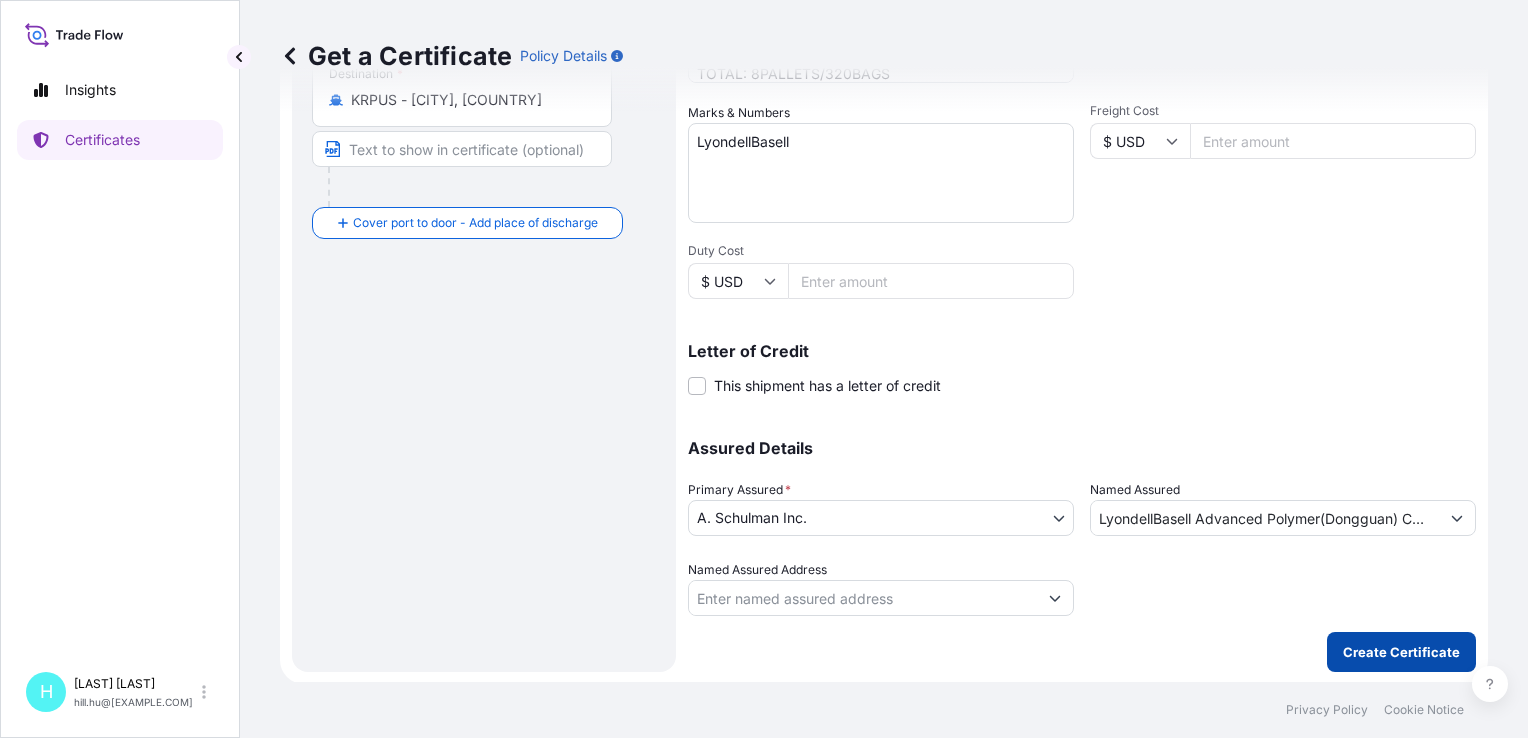 click on "Create Certificate" at bounding box center (1401, 652) 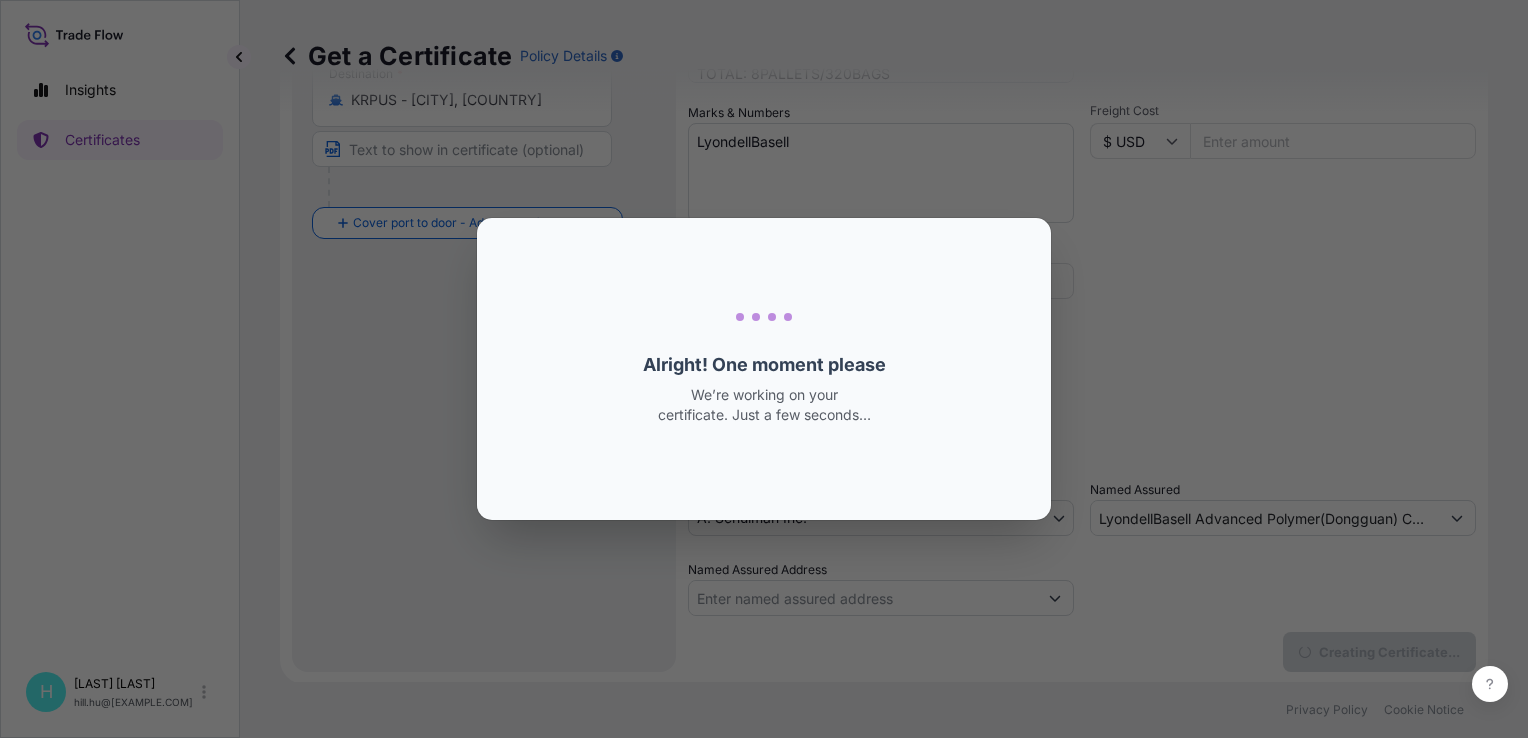 scroll, scrollTop: 0, scrollLeft: 0, axis: both 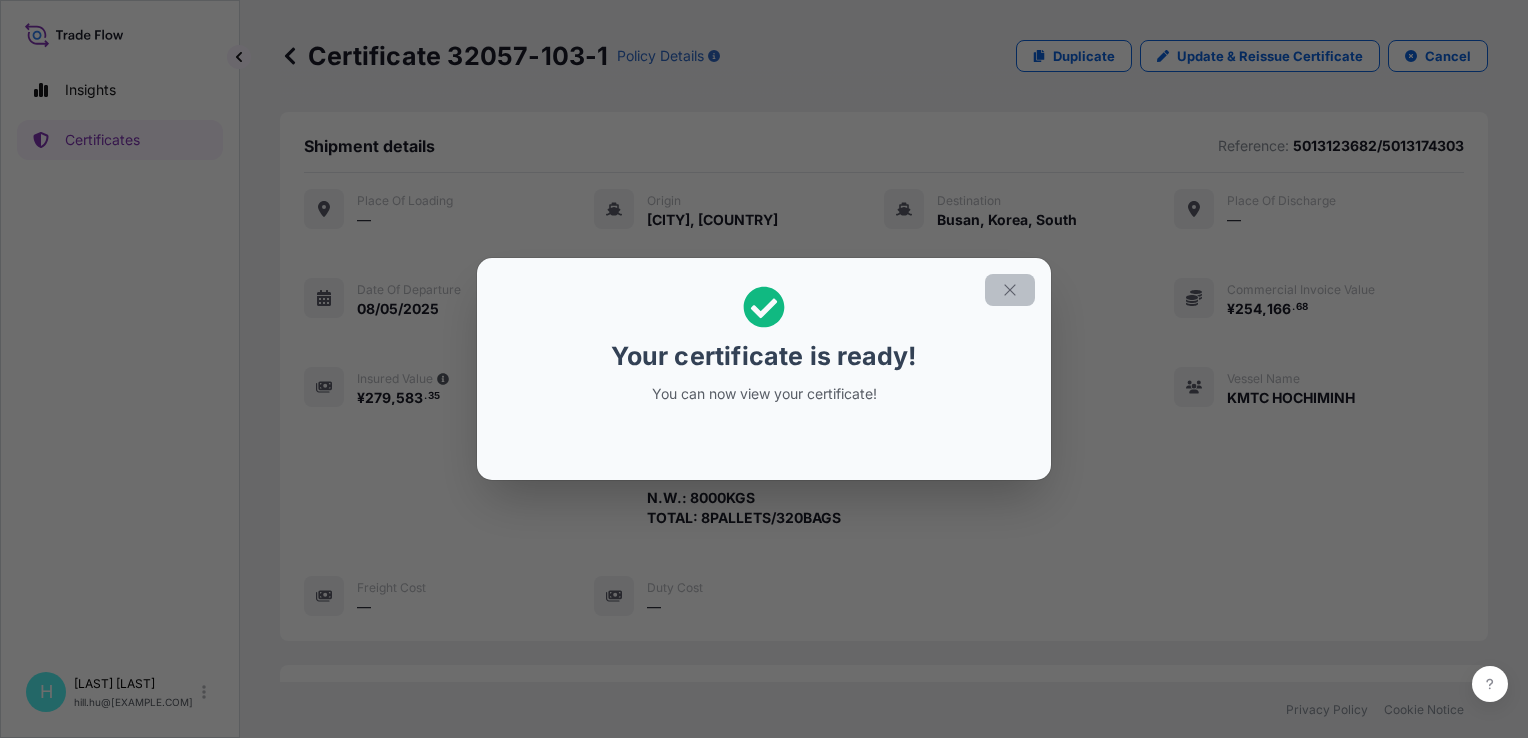 click at bounding box center (1010, 290) 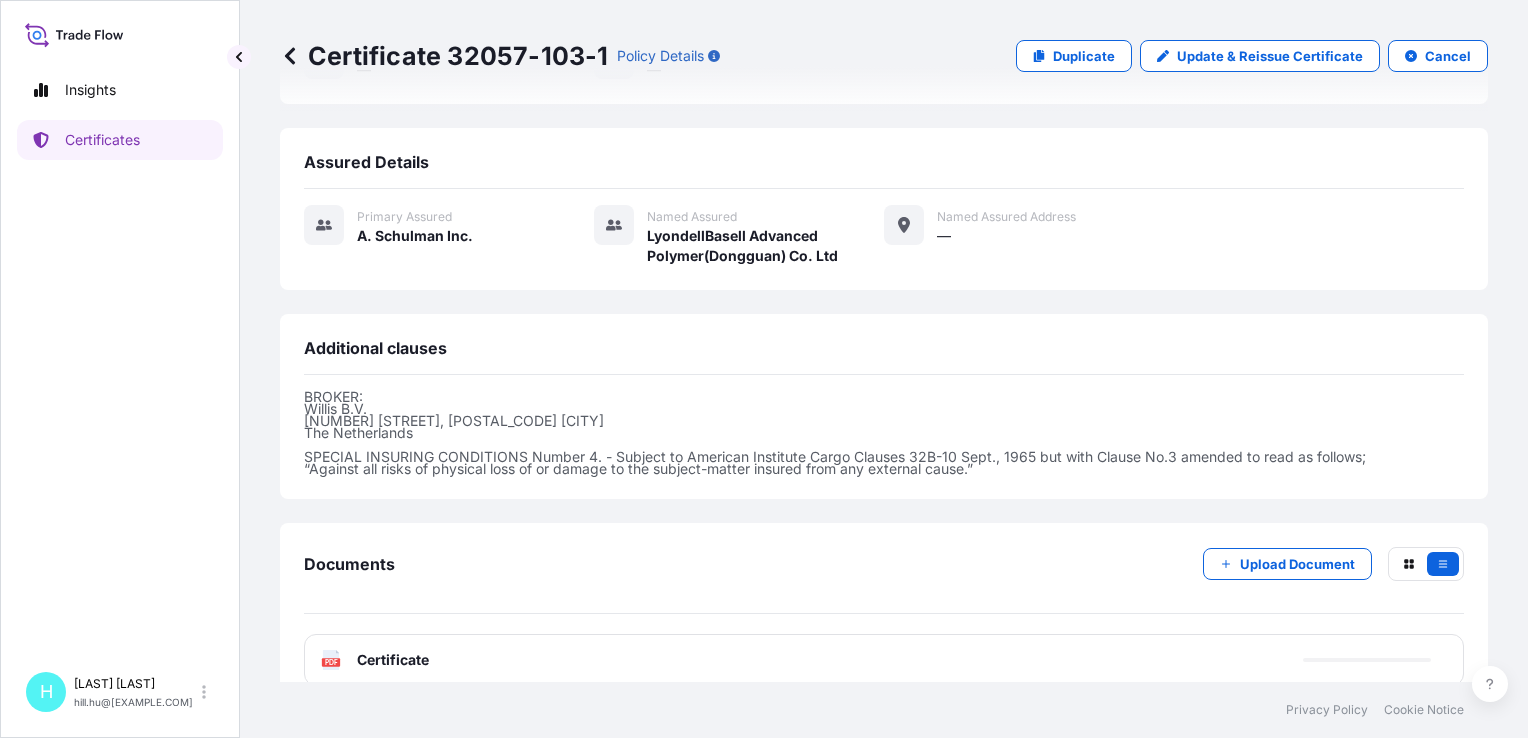 scroll, scrollTop: 558, scrollLeft: 0, axis: vertical 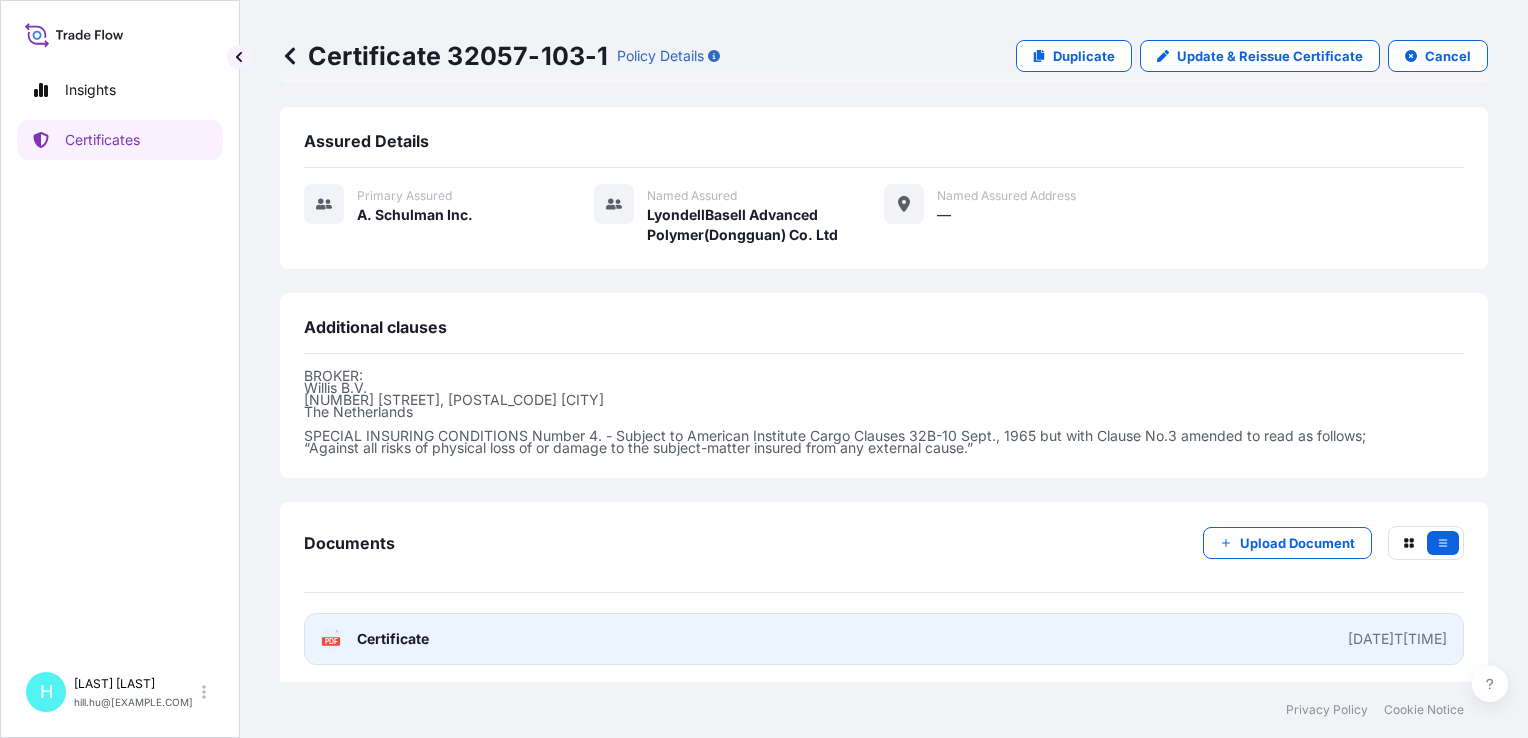 click on "Certificate" at bounding box center [393, 639] 